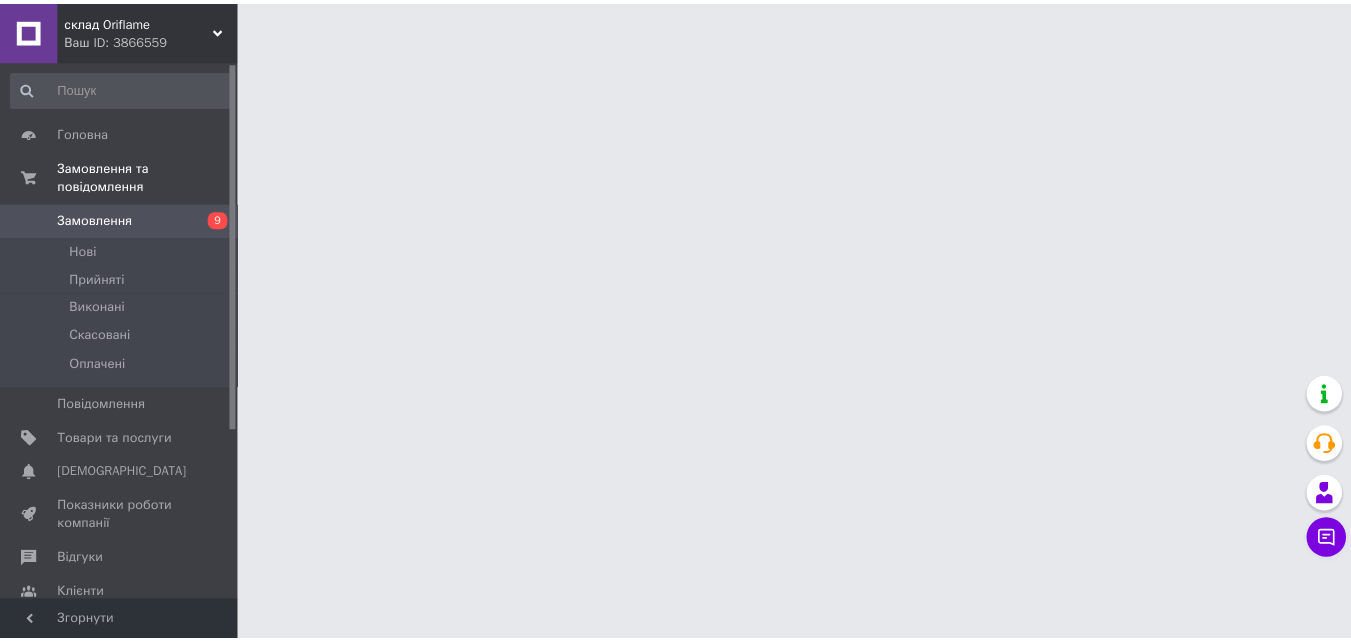 scroll, scrollTop: 0, scrollLeft: 0, axis: both 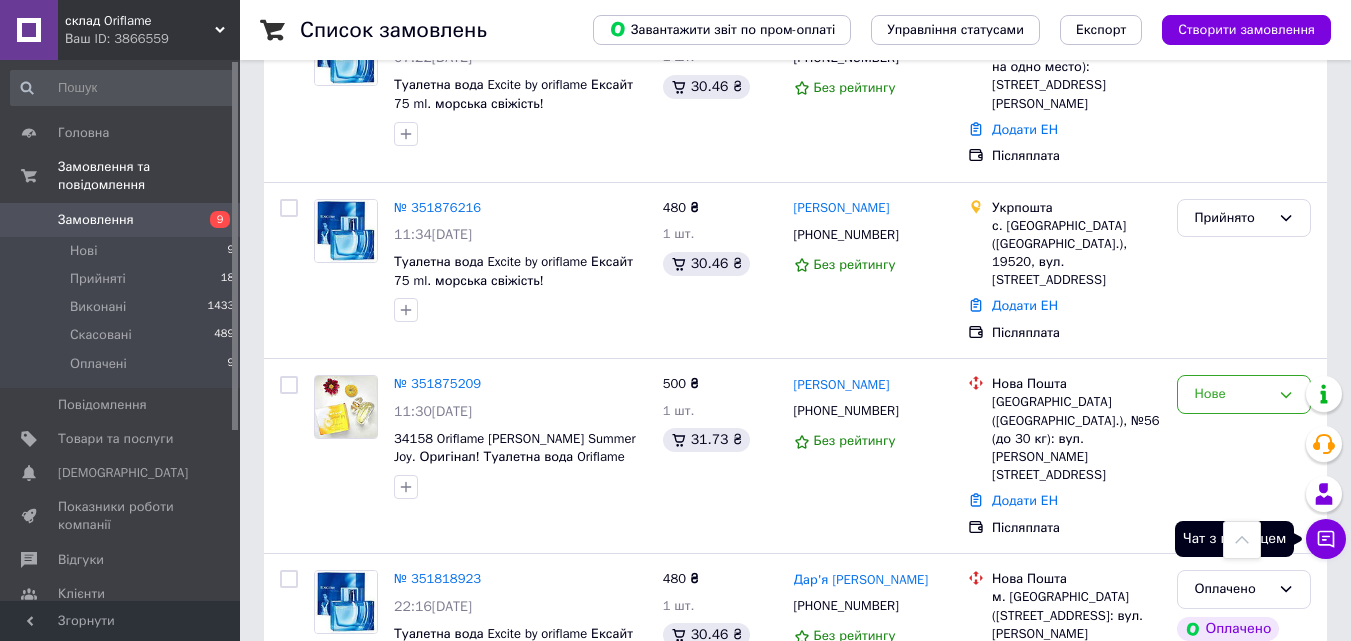 click on "Чат з покупцем" at bounding box center [1326, 539] 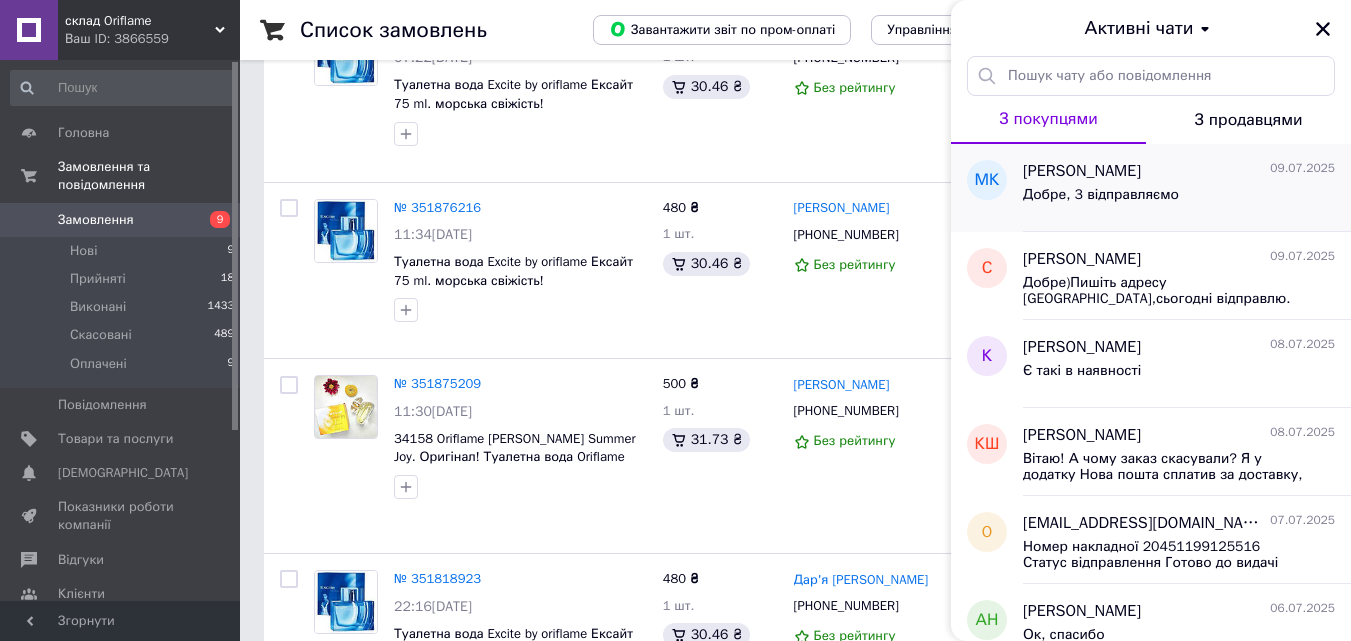 click on "Добре, 3 відправляємо" at bounding box center (1179, 199) 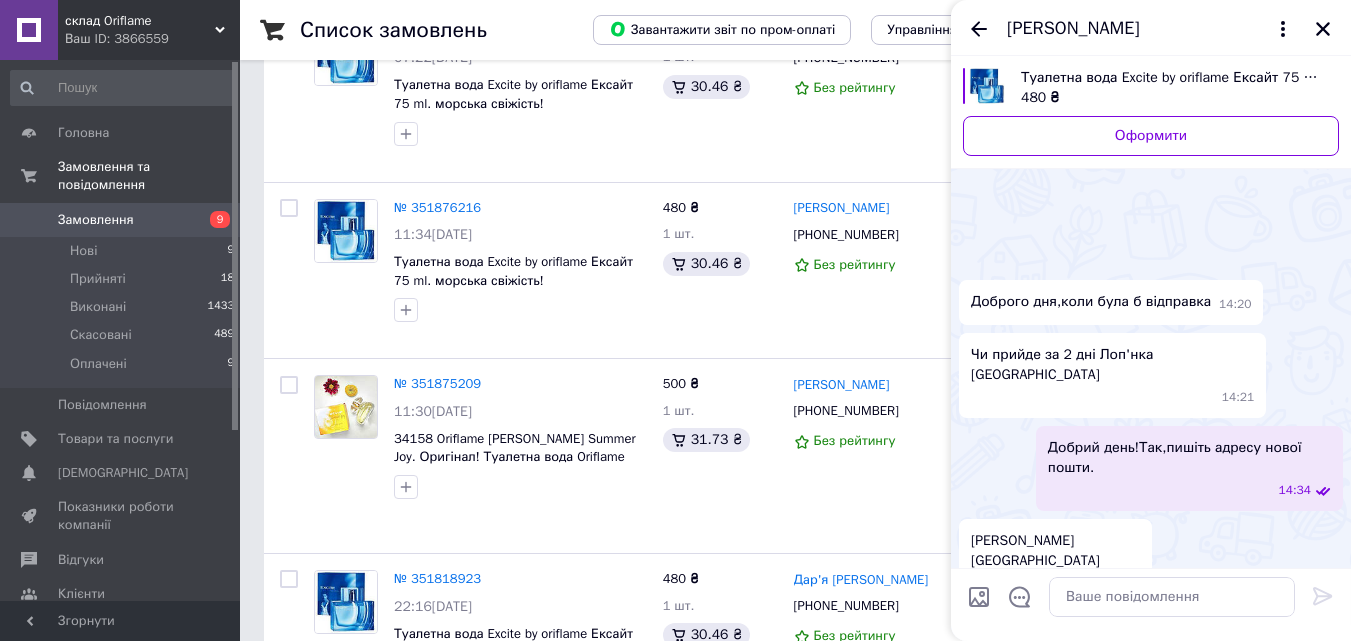 scroll, scrollTop: 542, scrollLeft: 0, axis: vertical 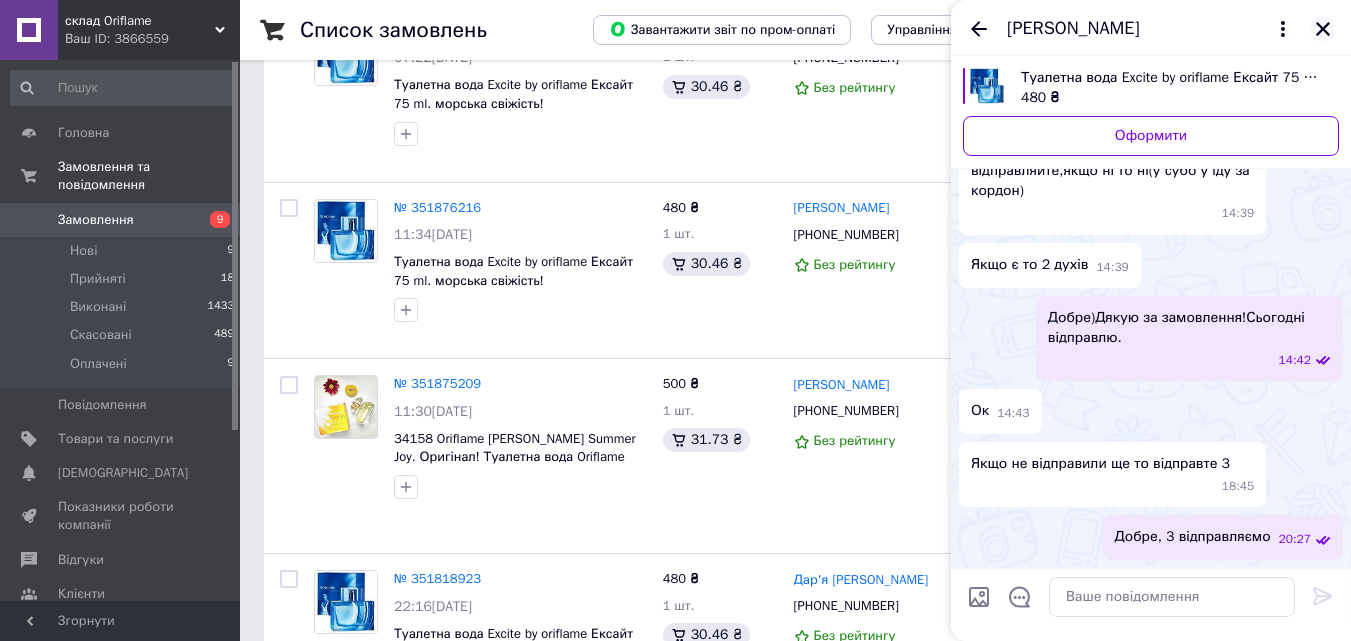 click 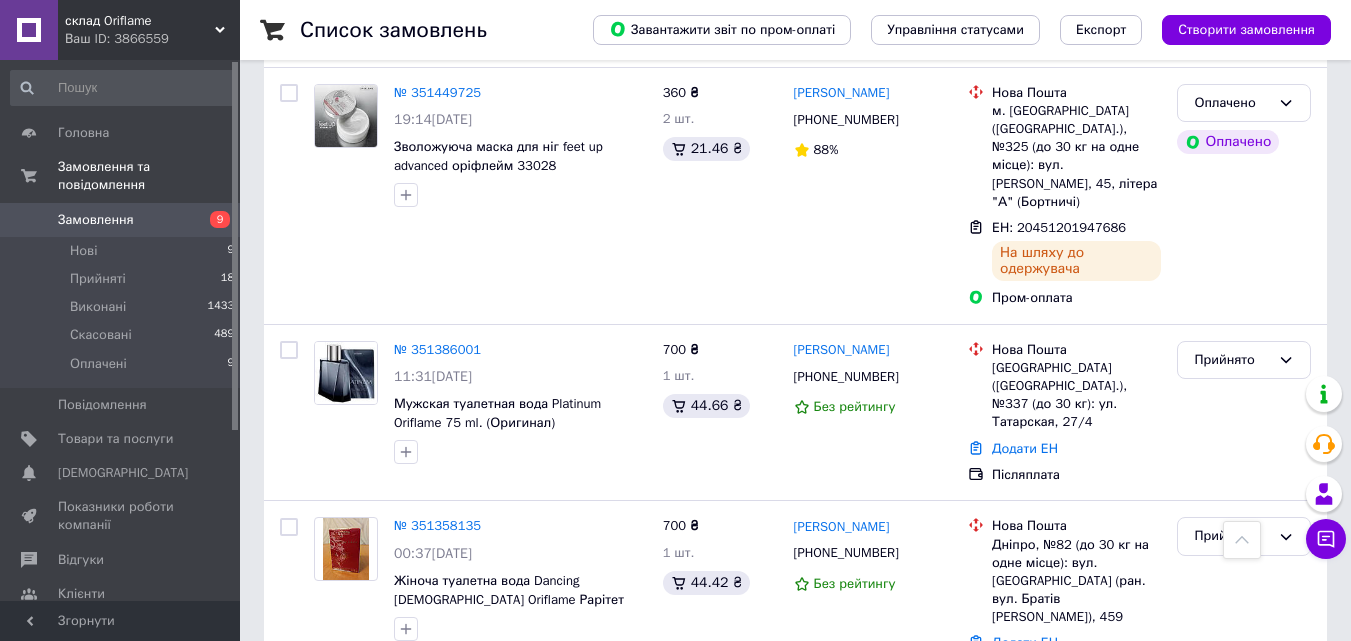 scroll, scrollTop: 3347, scrollLeft: 0, axis: vertical 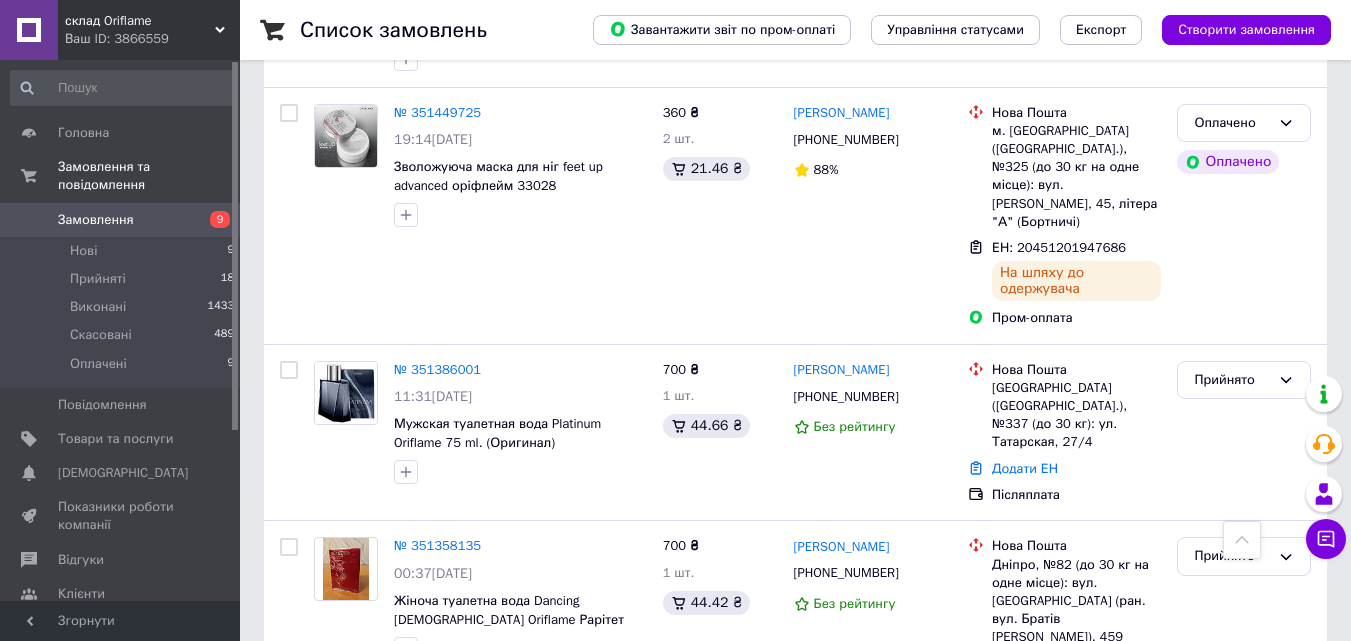 click on "склад Oriflame" at bounding box center [140, 21] 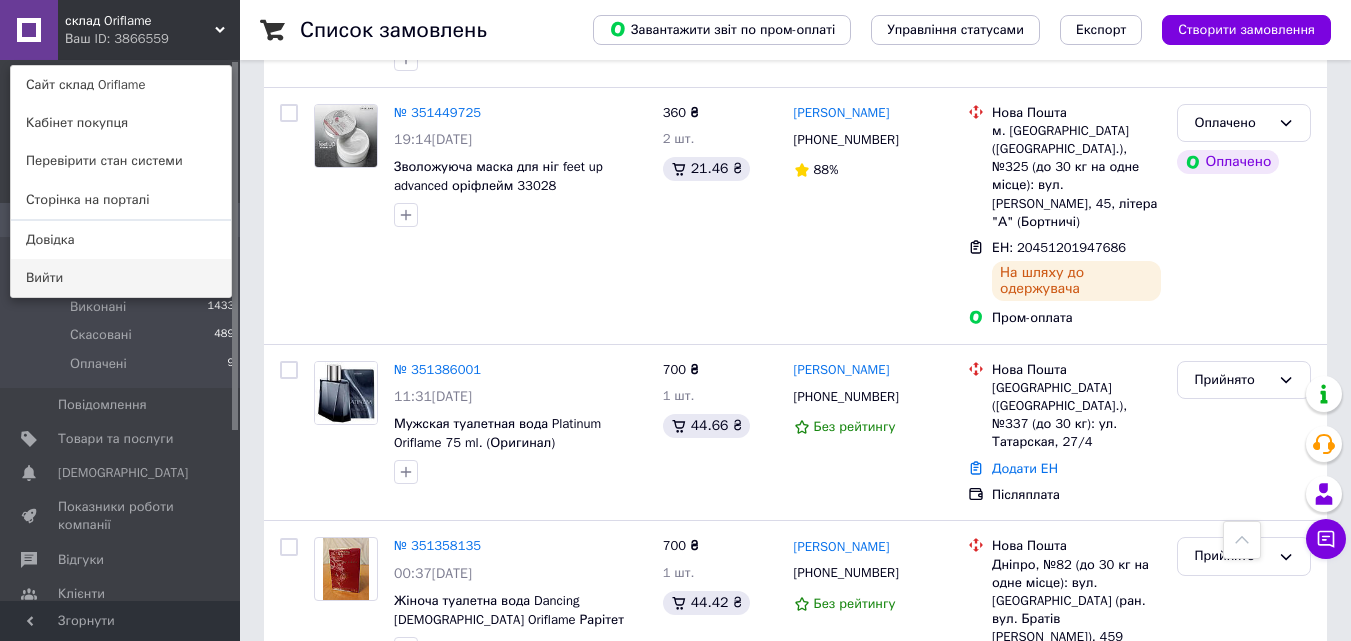 click on "Вийти" at bounding box center (121, 278) 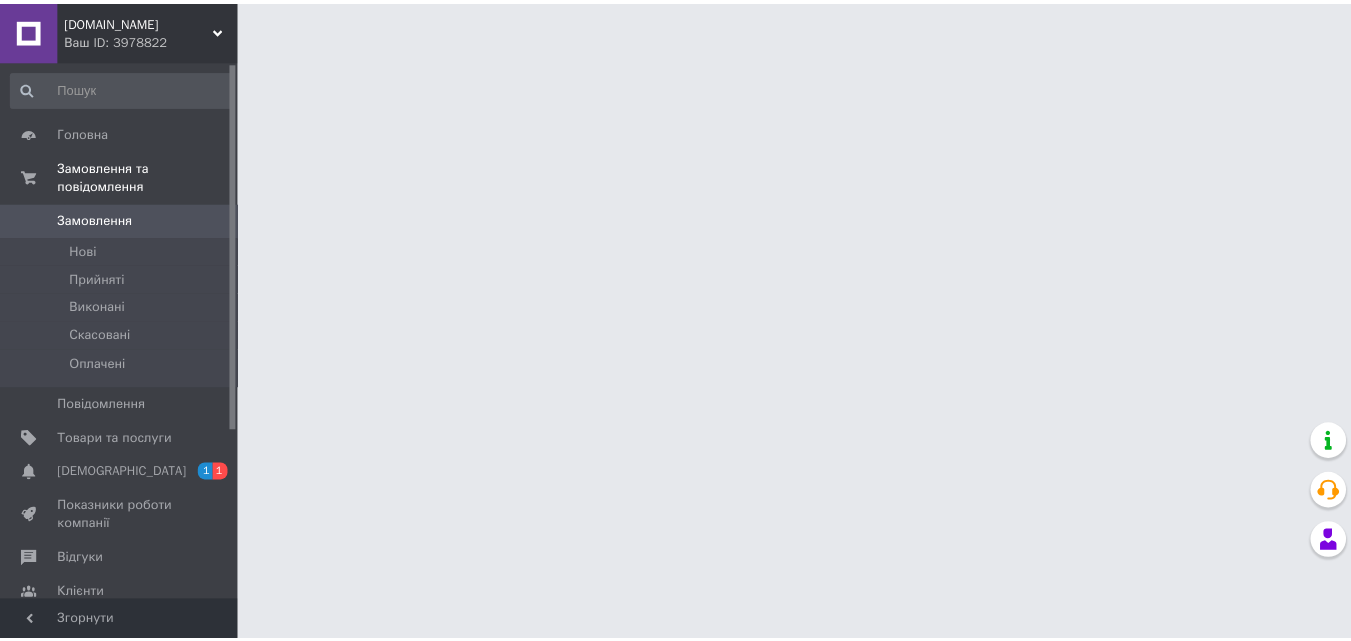 scroll, scrollTop: 0, scrollLeft: 0, axis: both 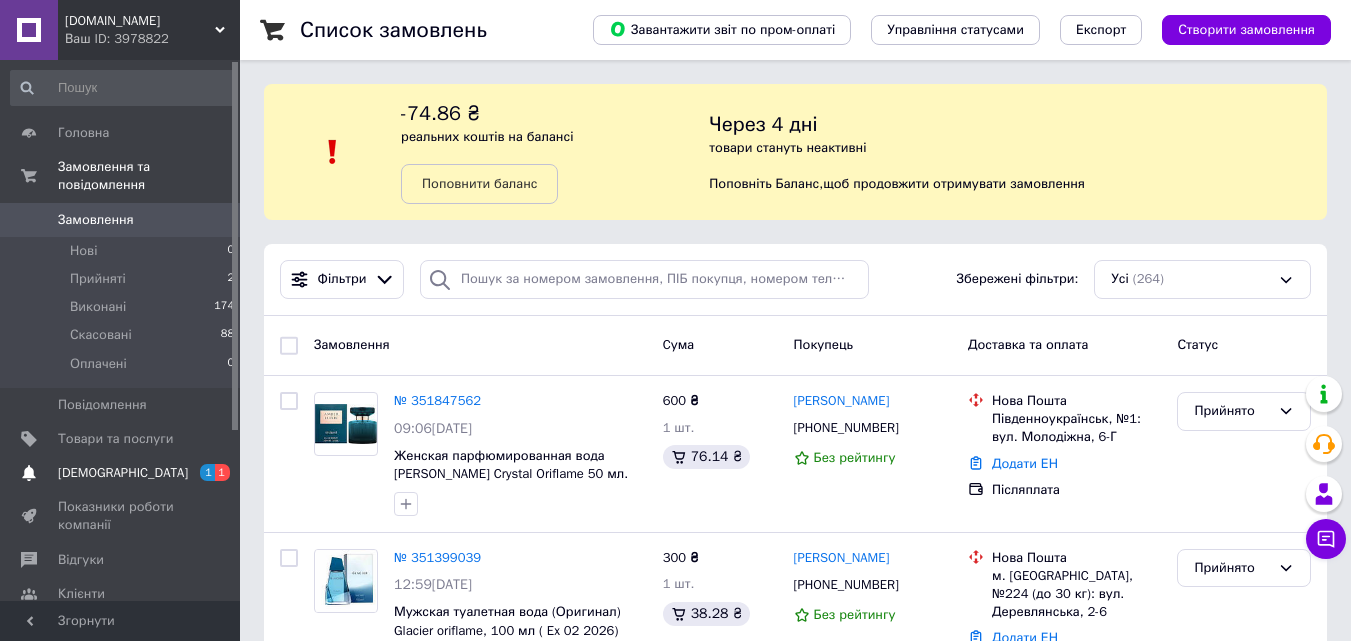 click on "[DEMOGRAPHIC_DATA]" at bounding box center [121, 473] 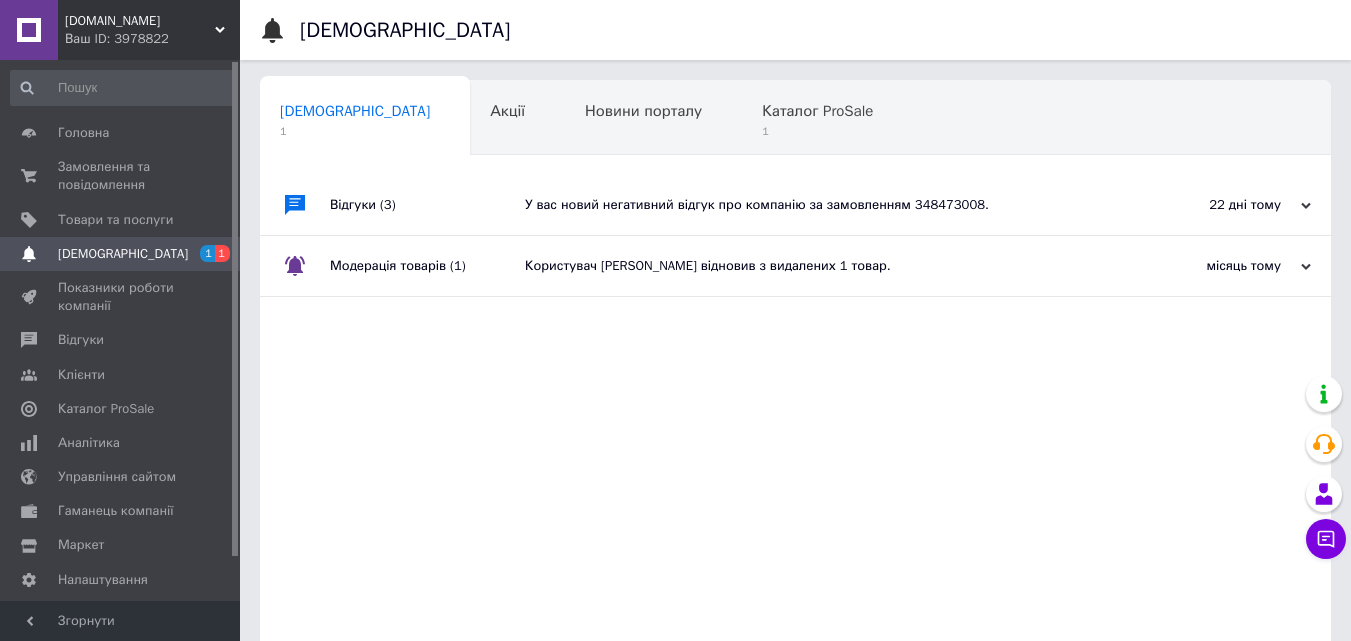 click on "У вас новий негативний відгук про компанію  за замовленням 348473008." at bounding box center (818, 205) 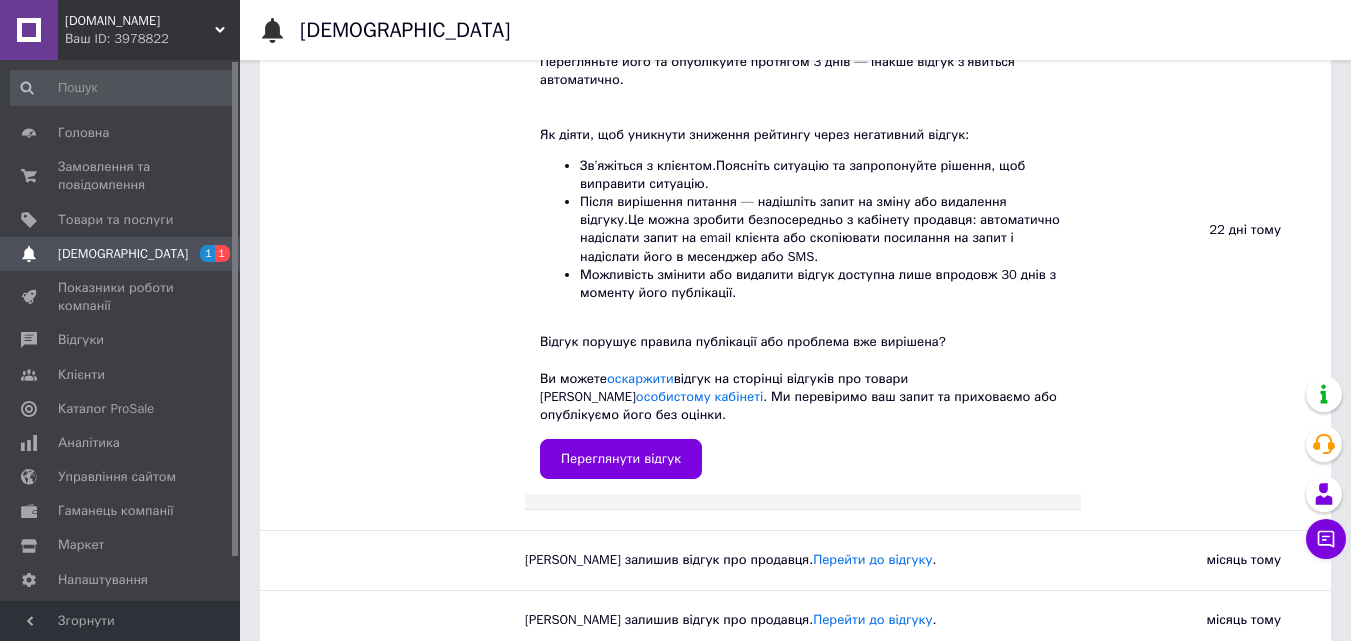 scroll, scrollTop: 317, scrollLeft: 0, axis: vertical 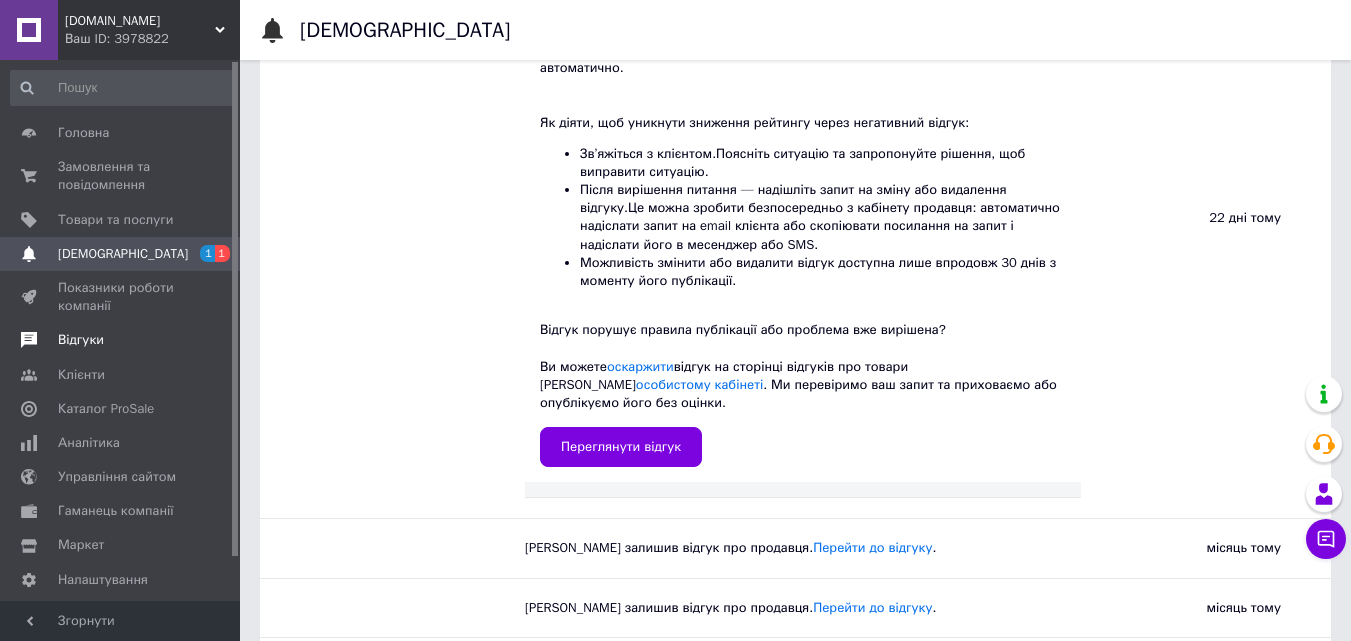 click on "Відгуки" at bounding box center (123, 340) 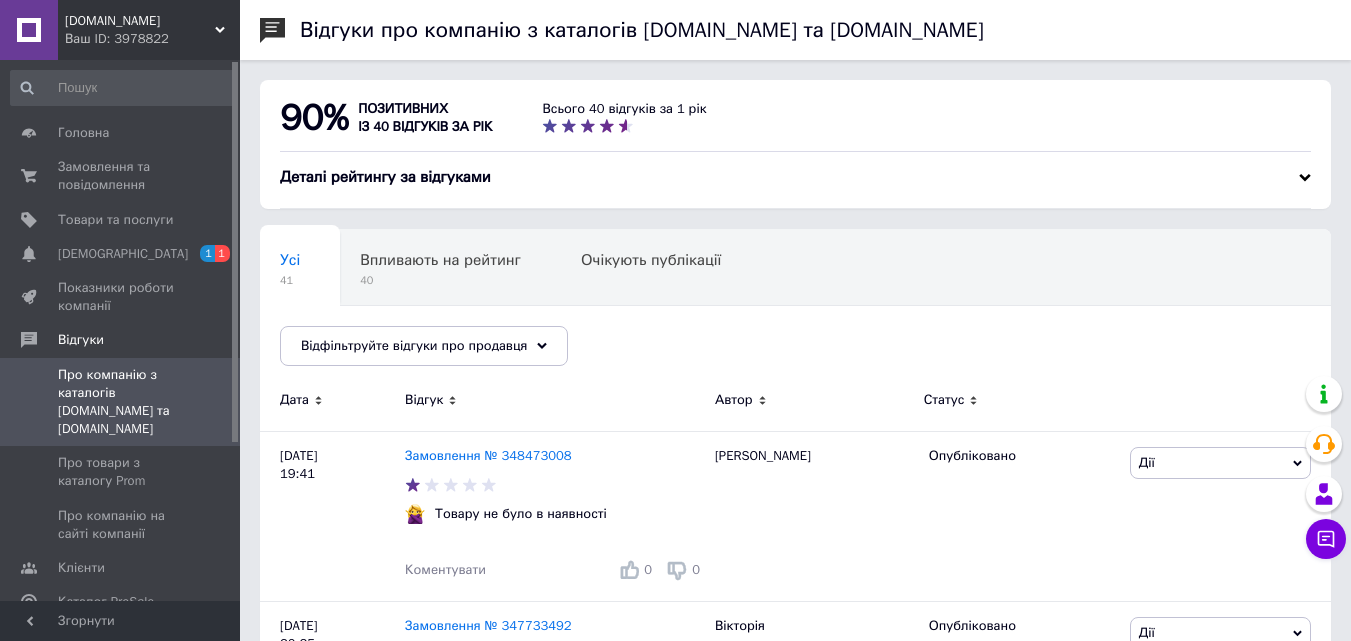 click on "Ваш ID: 3978822" at bounding box center (152, 39) 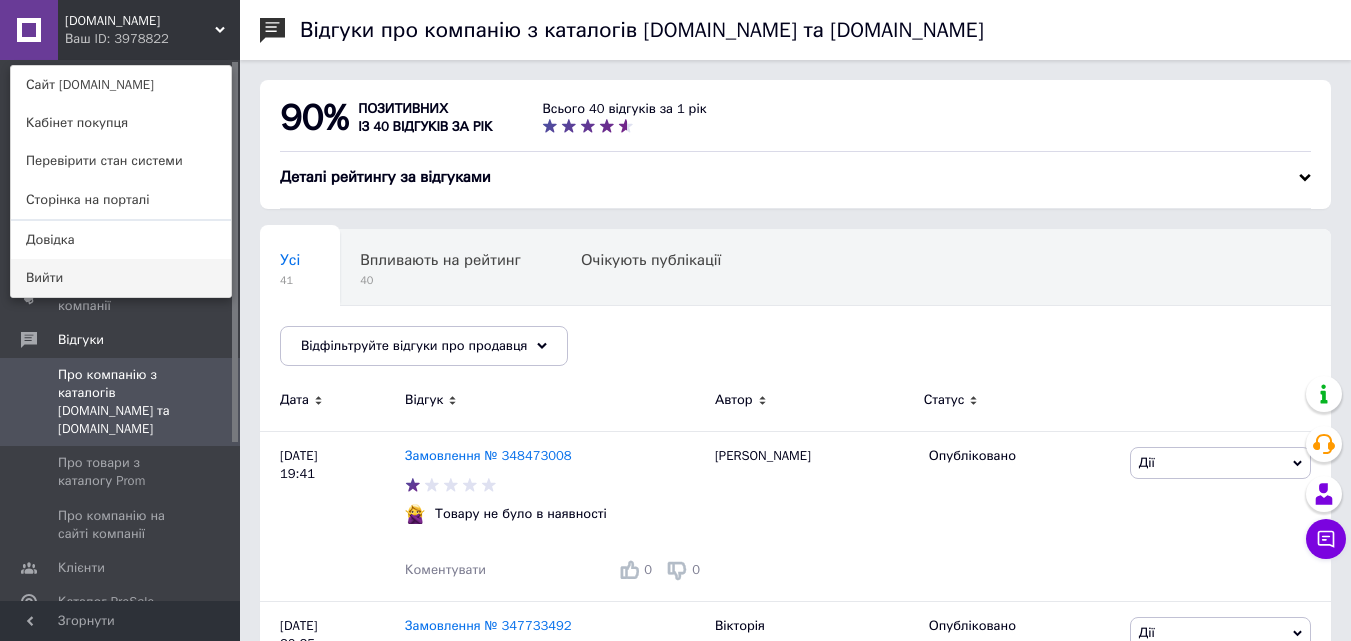 click on "Вийти" at bounding box center [121, 278] 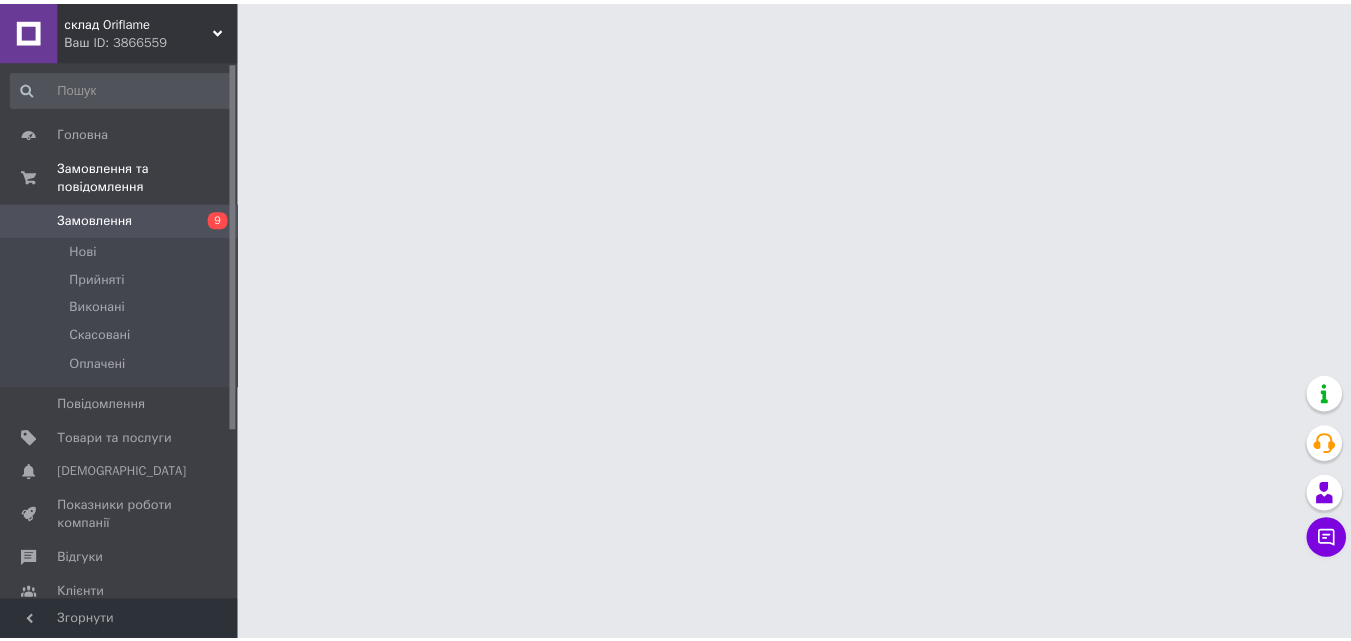 scroll, scrollTop: 0, scrollLeft: 0, axis: both 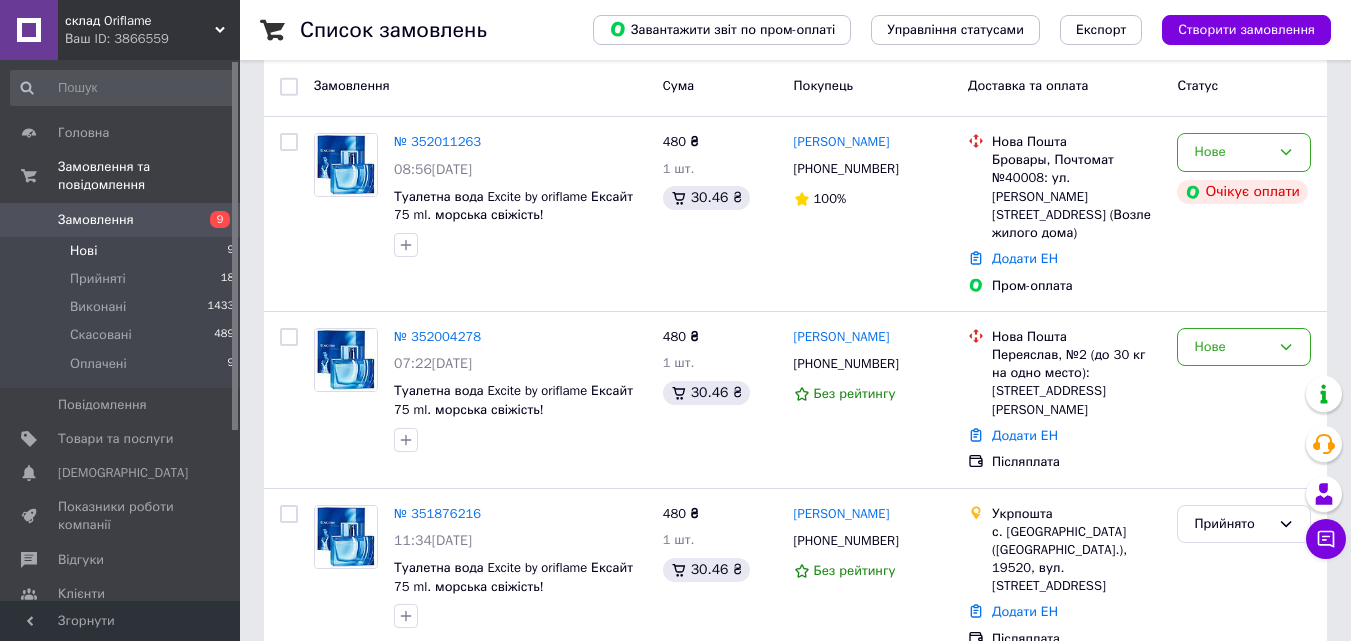 click on "Нові 9" at bounding box center [123, 251] 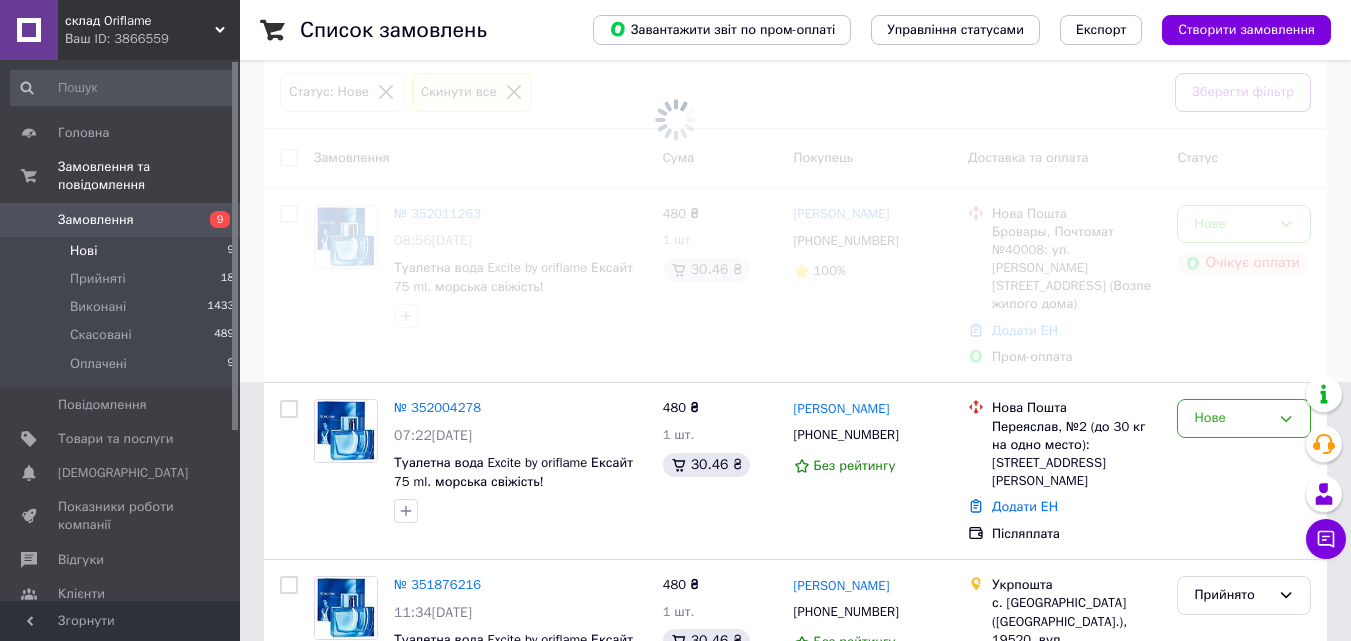 scroll, scrollTop: 0, scrollLeft: 0, axis: both 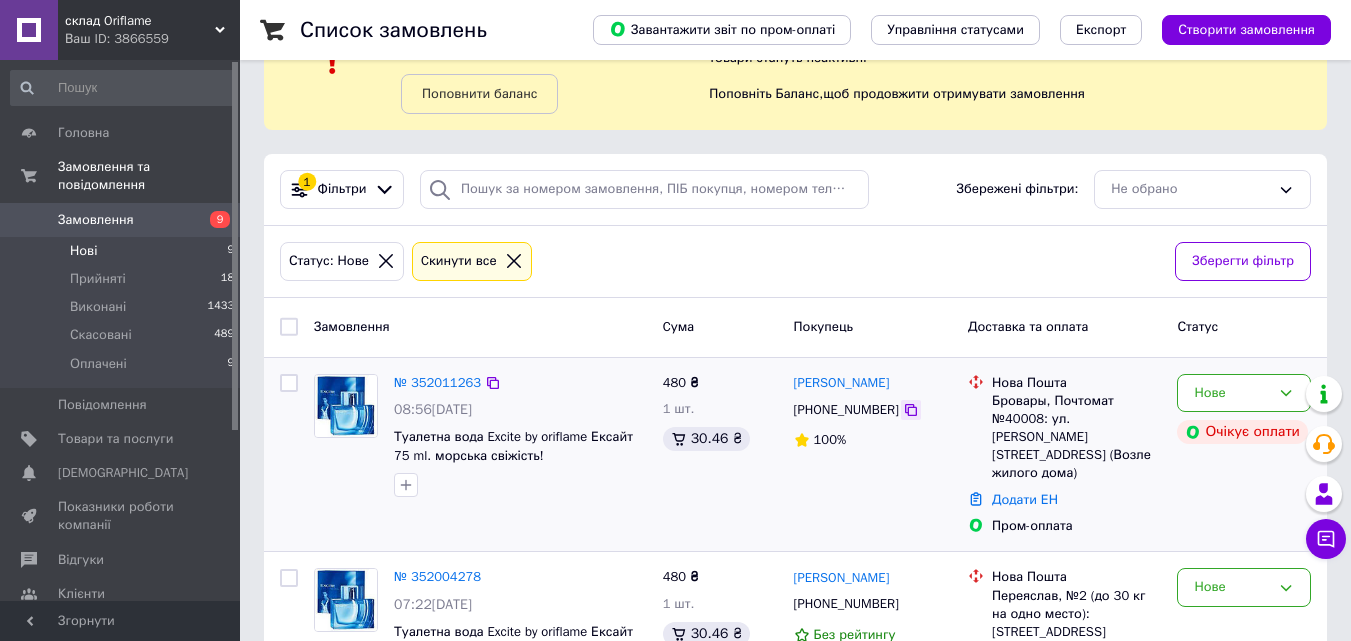 click 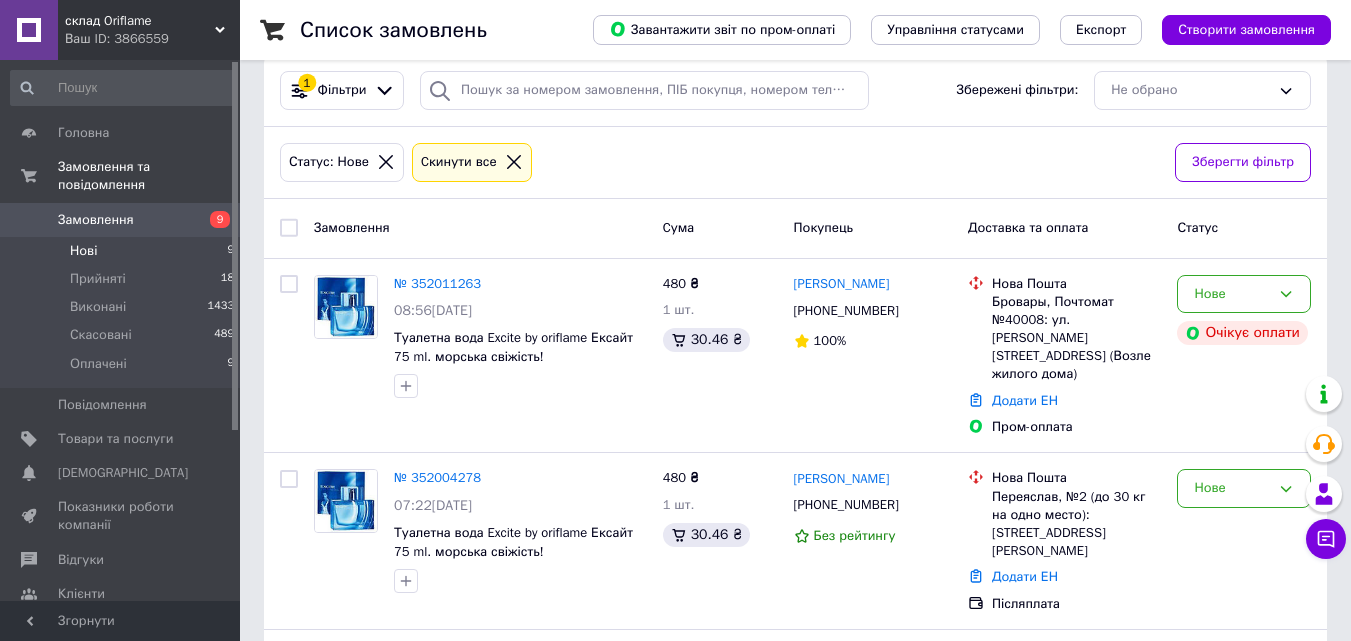 scroll, scrollTop: 291, scrollLeft: 0, axis: vertical 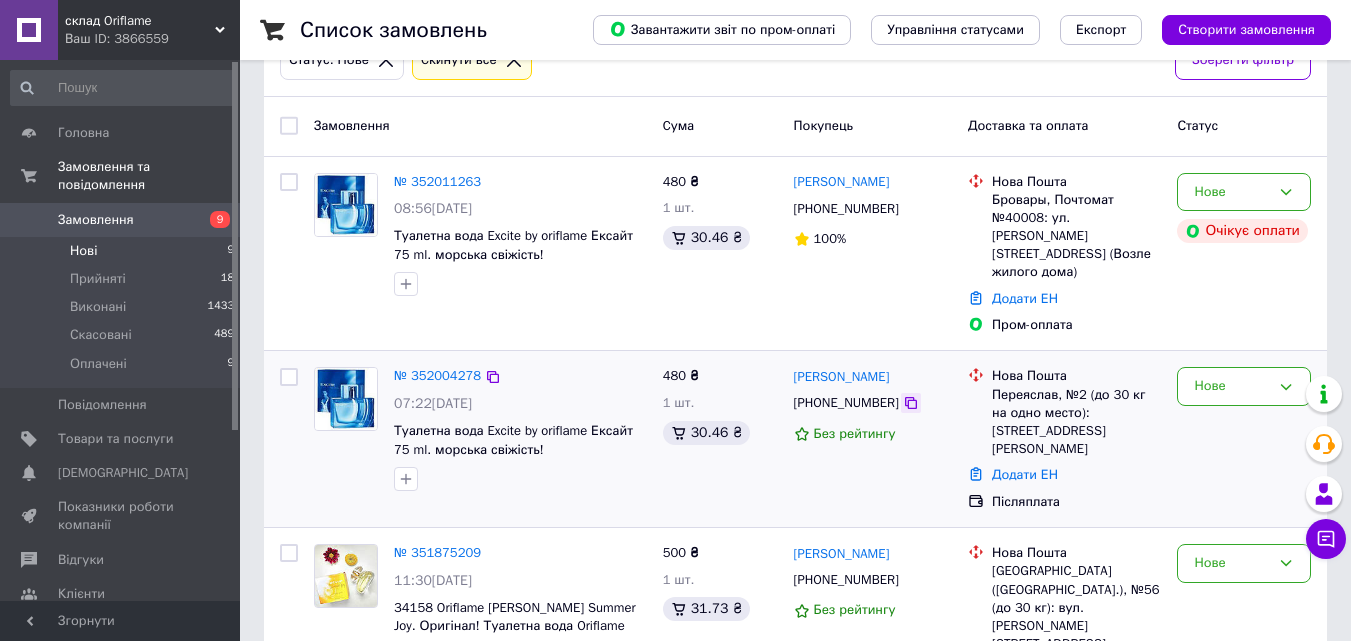 click 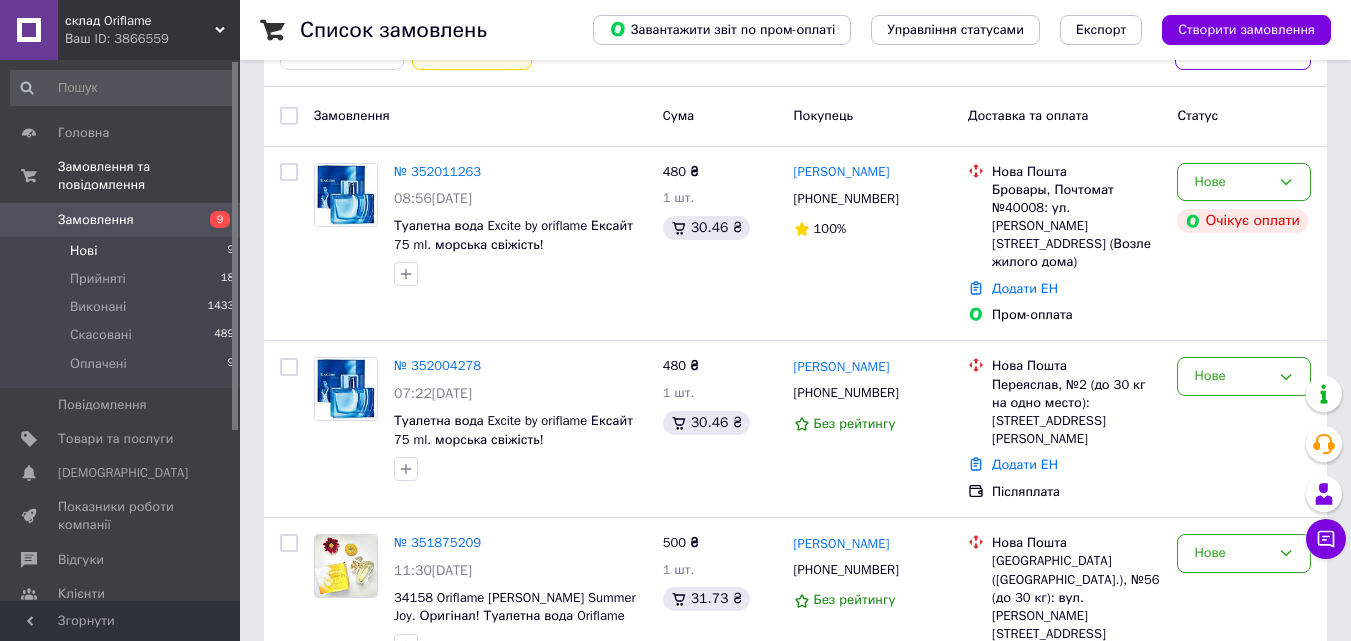 scroll, scrollTop: 285, scrollLeft: 0, axis: vertical 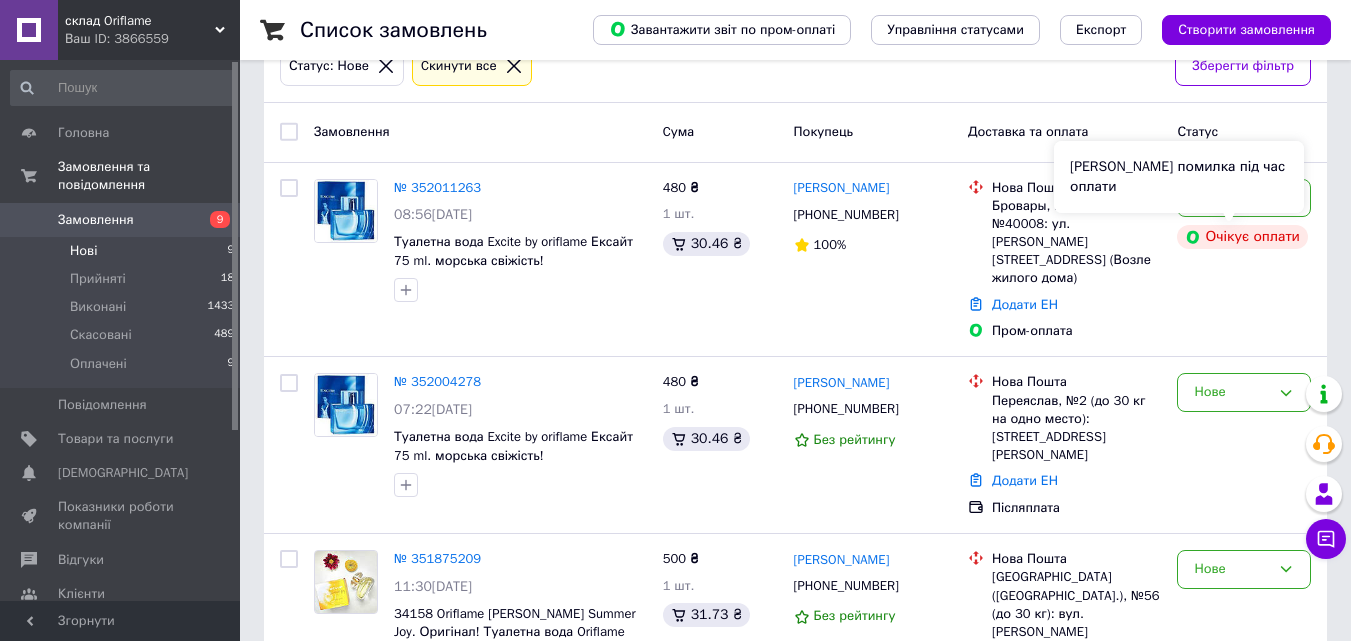 click on "Сталася помилка під час оплати" at bounding box center (1179, 177) 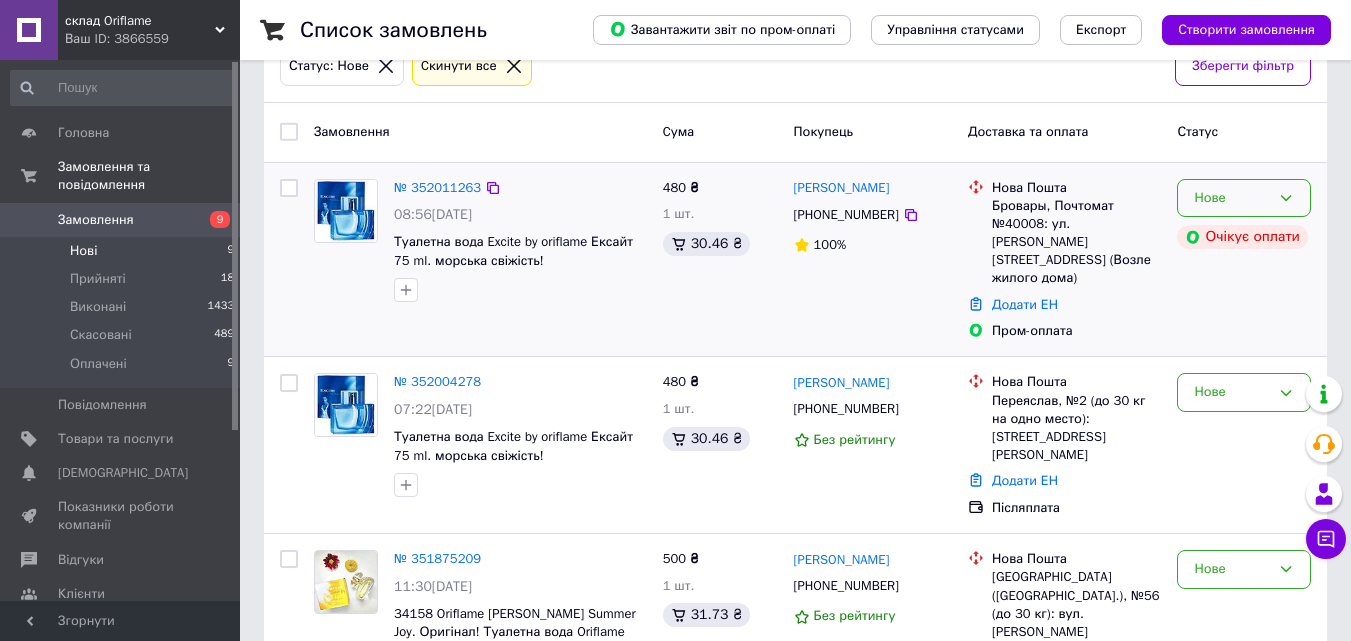 click on "Нове" at bounding box center (1244, 198) 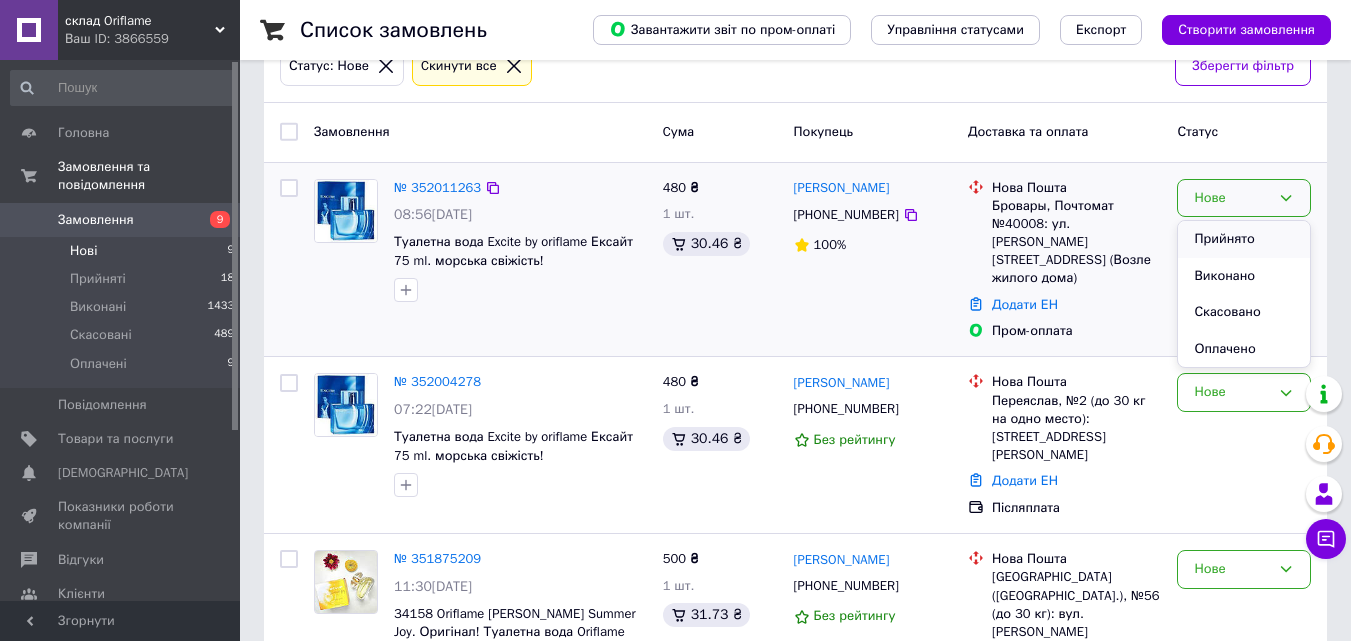 click on "Прийнято" at bounding box center [1244, 239] 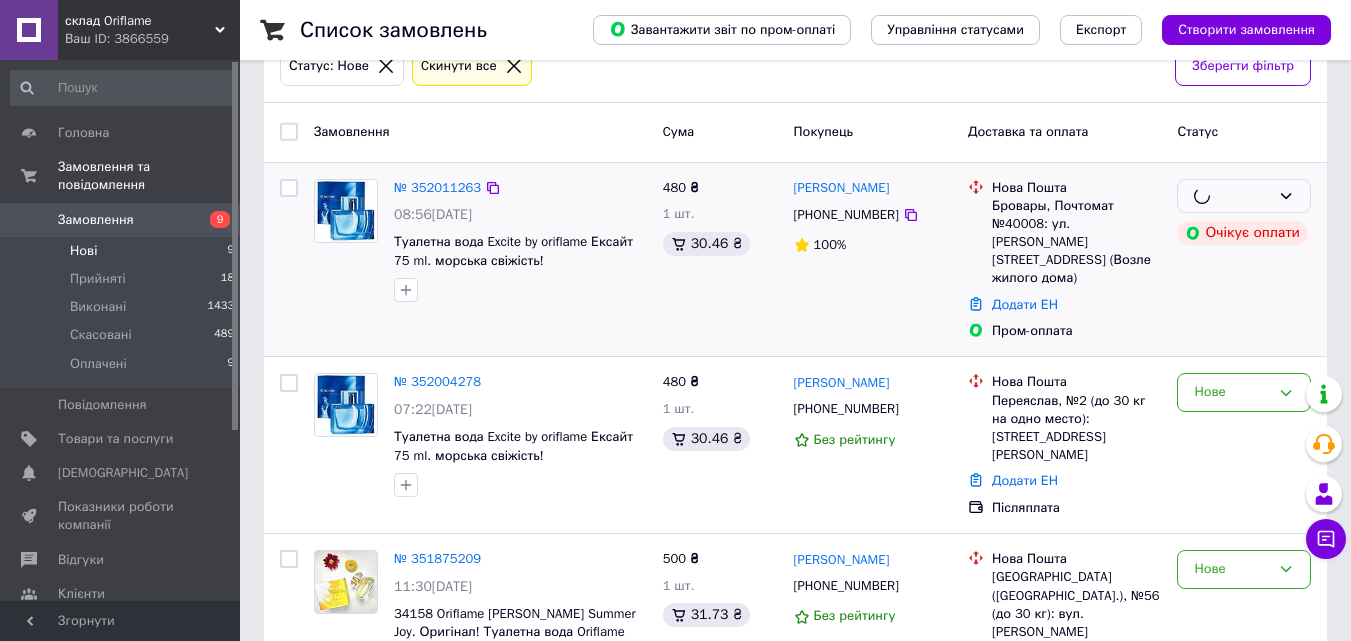 click on "Очікує оплати" at bounding box center [1244, 260] 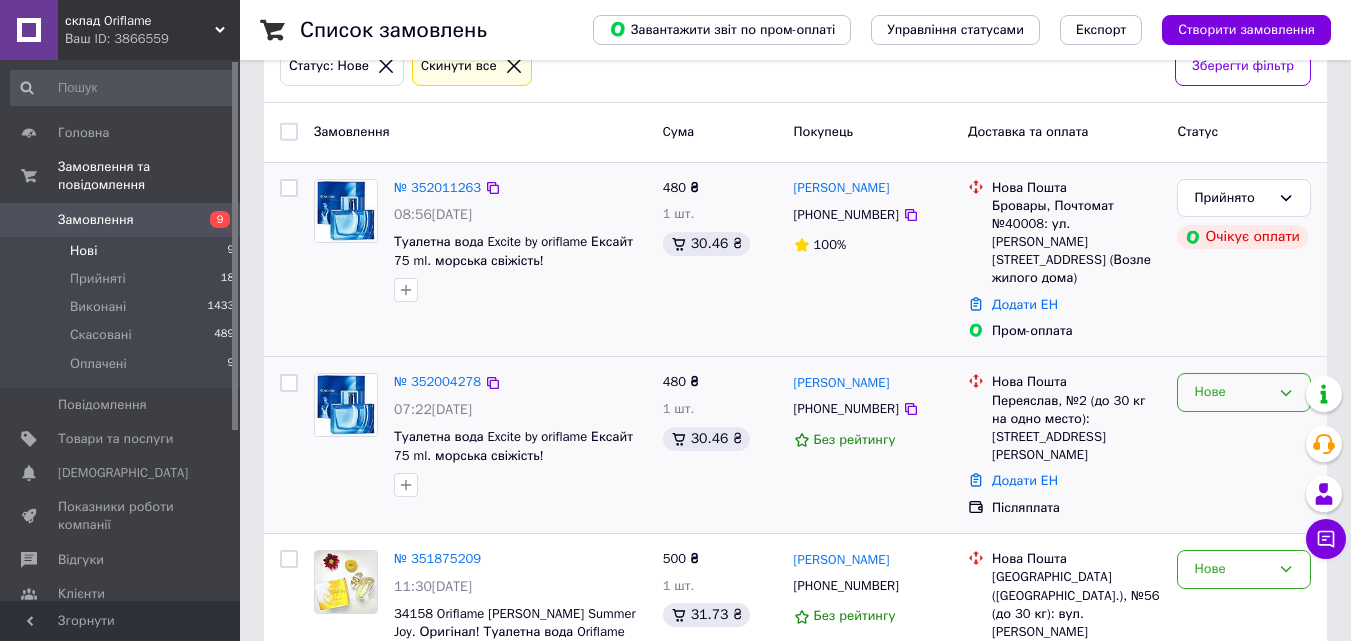 click on "Нове" at bounding box center [1244, 392] 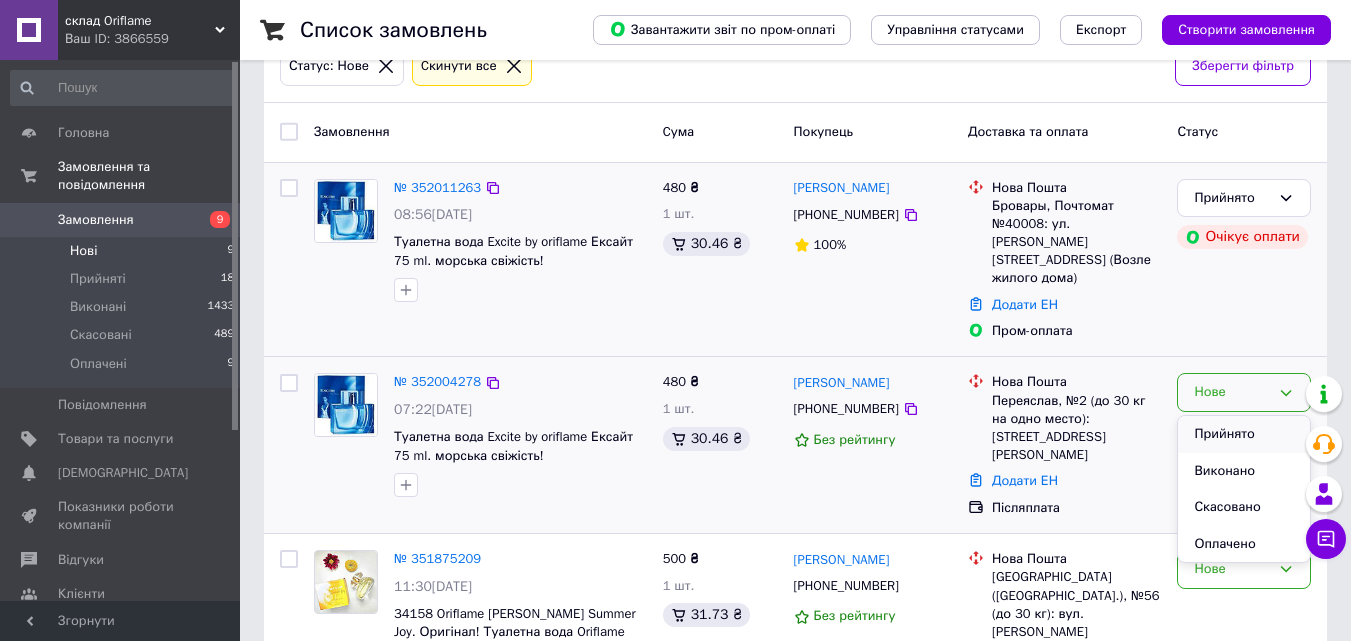 click on "Прийнято" at bounding box center (1244, 434) 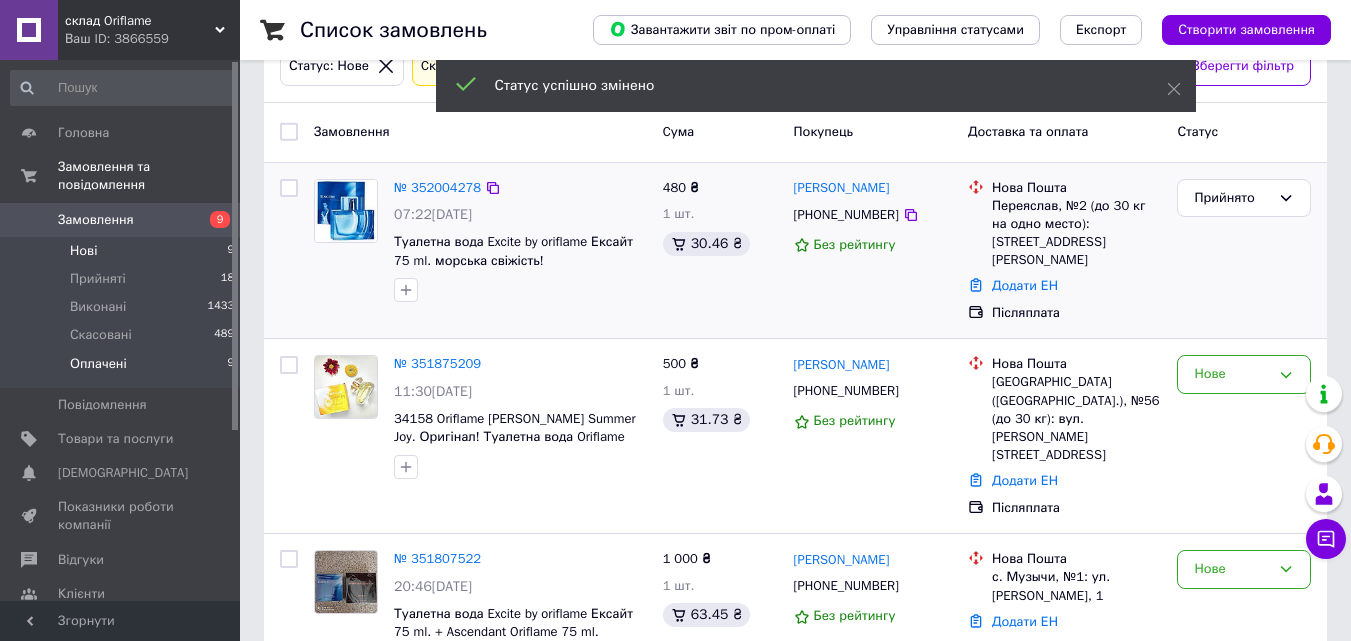 click on "Оплачені" at bounding box center (98, 364) 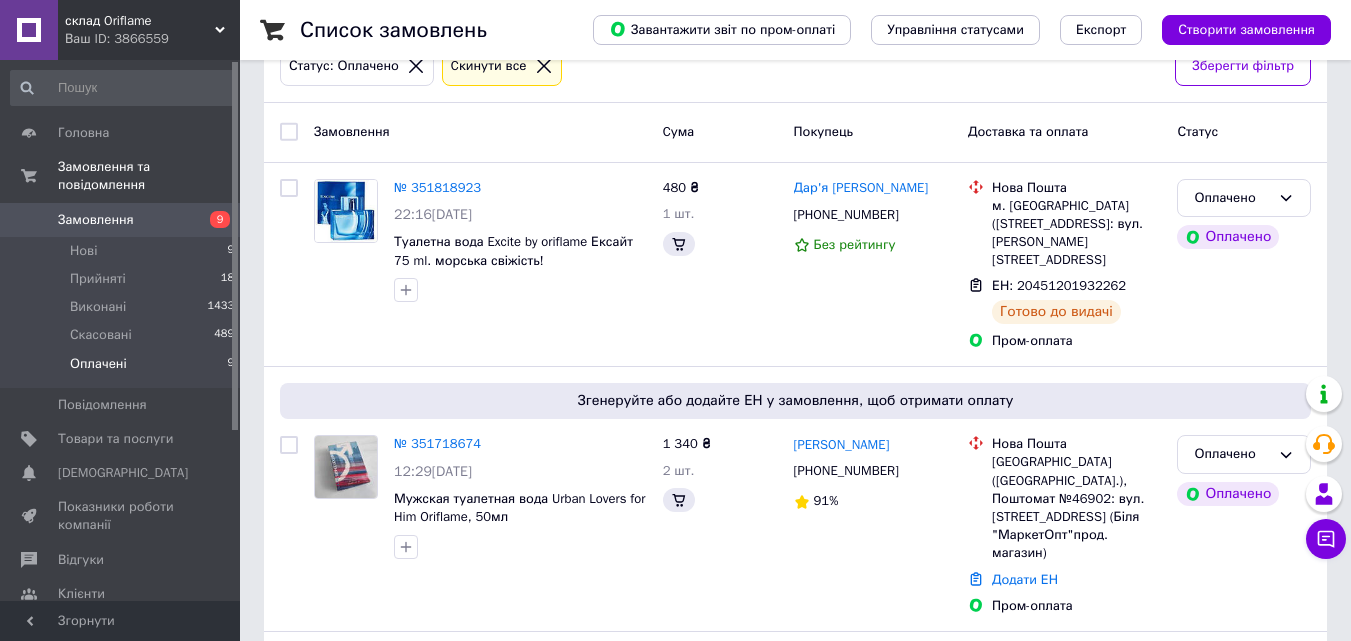 scroll, scrollTop: 0, scrollLeft: 0, axis: both 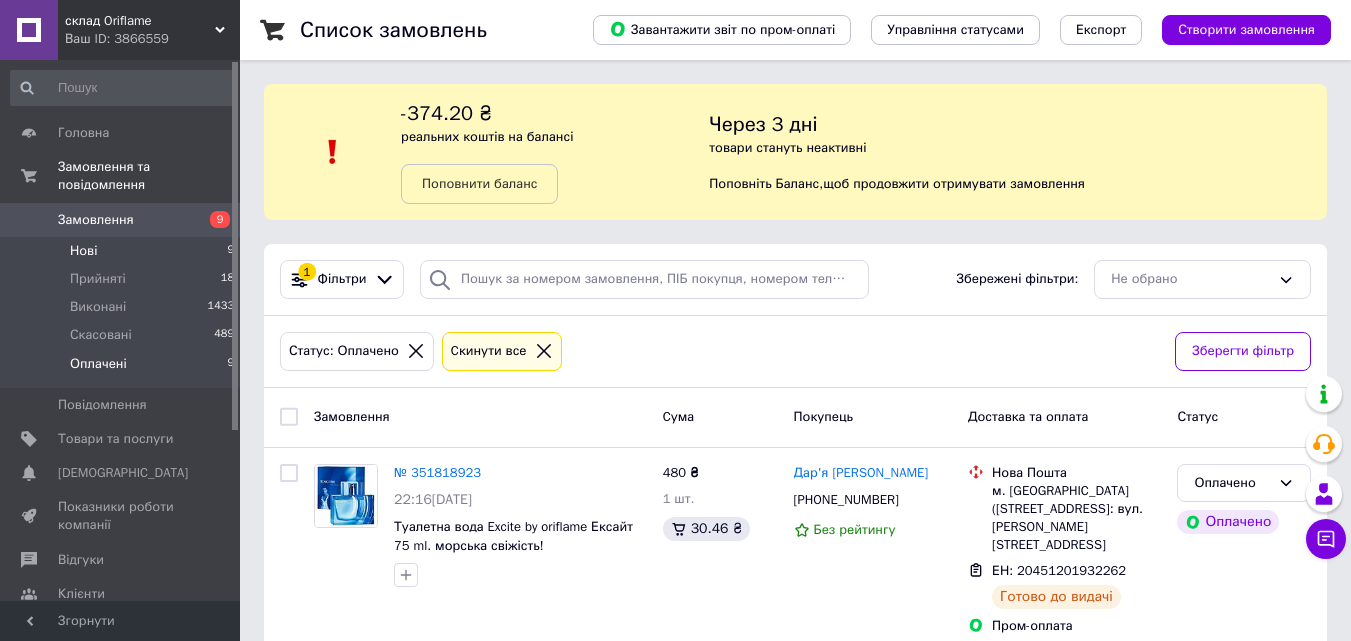 click on "Нові 9" at bounding box center (123, 251) 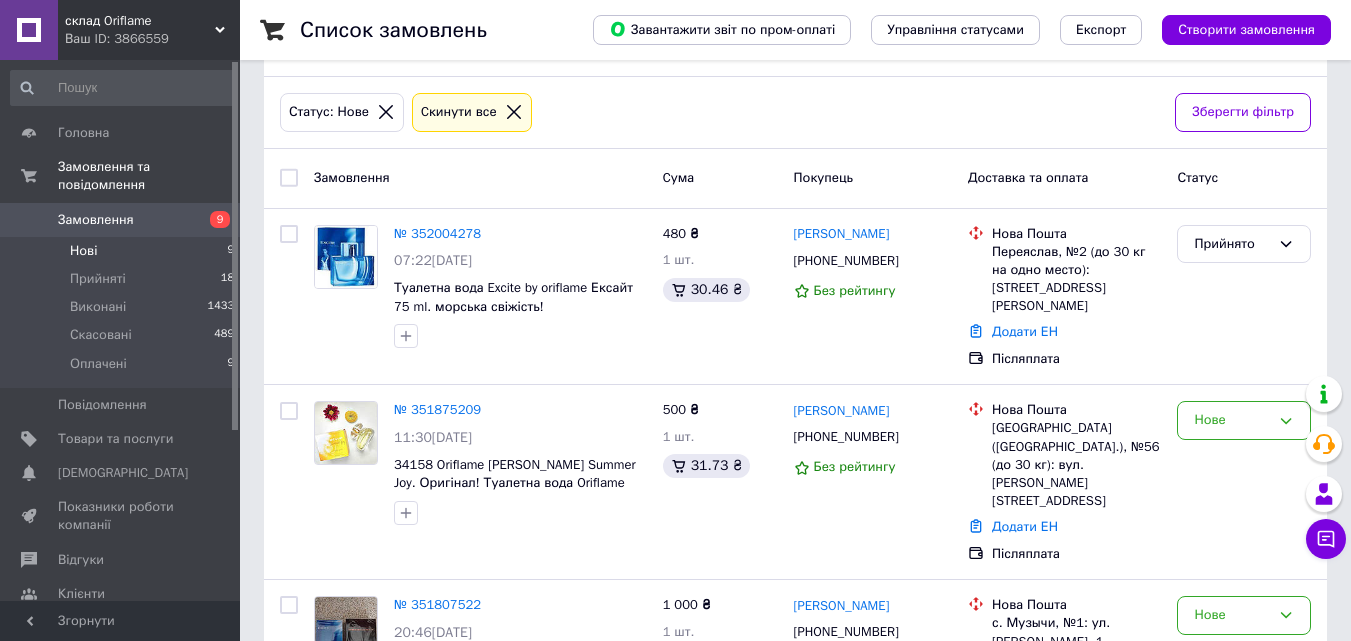 scroll, scrollTop: 183, scrollLeft: 0, axis: vertical 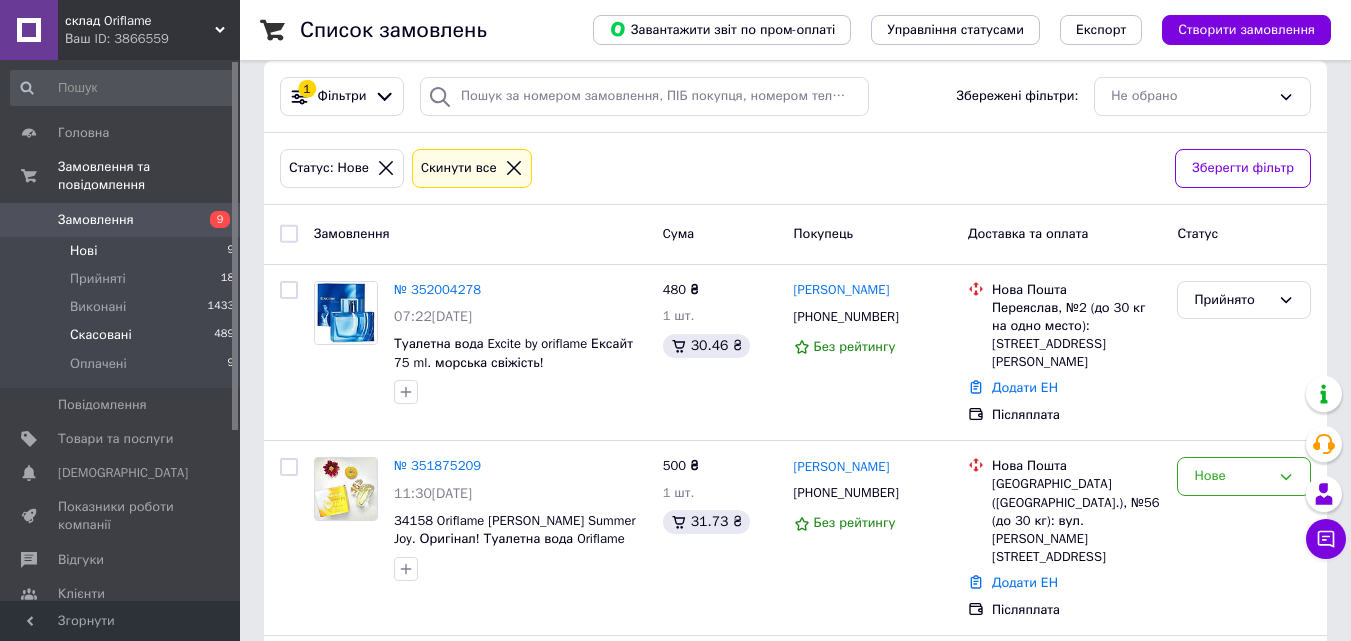 click on "Скасовані" at bounding box center [101, 335] 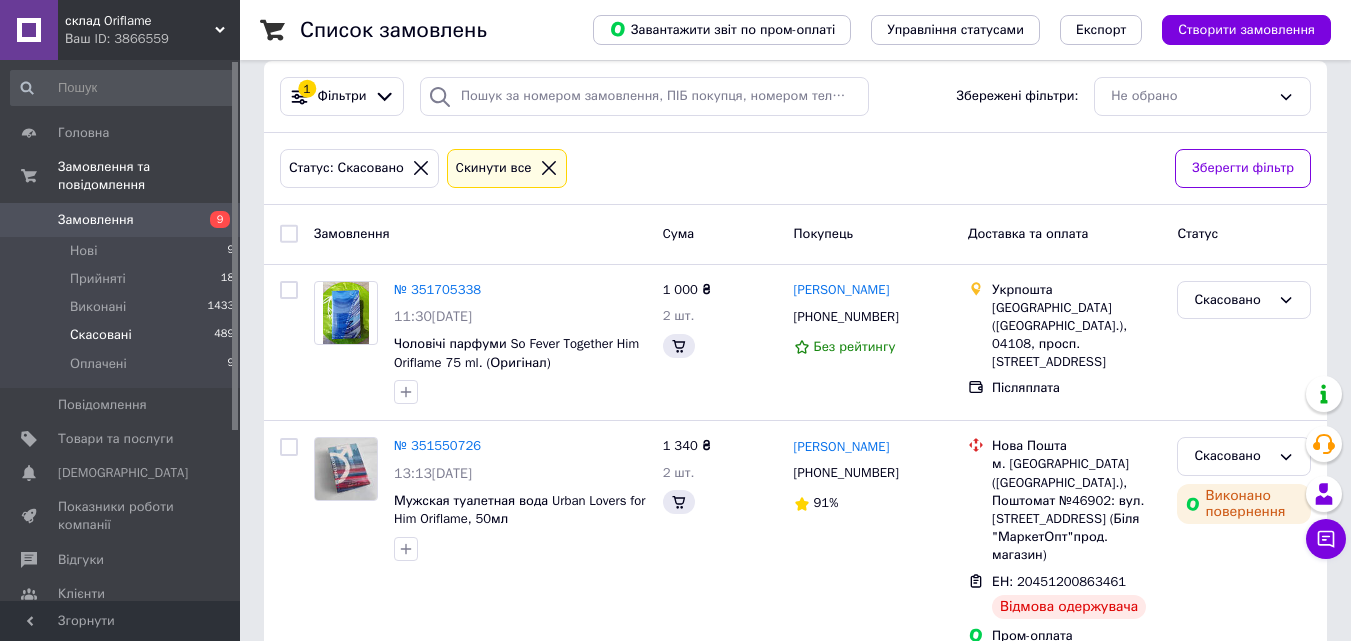 scroll, scrollTop: 0, scrollLeft: 0, axis: both 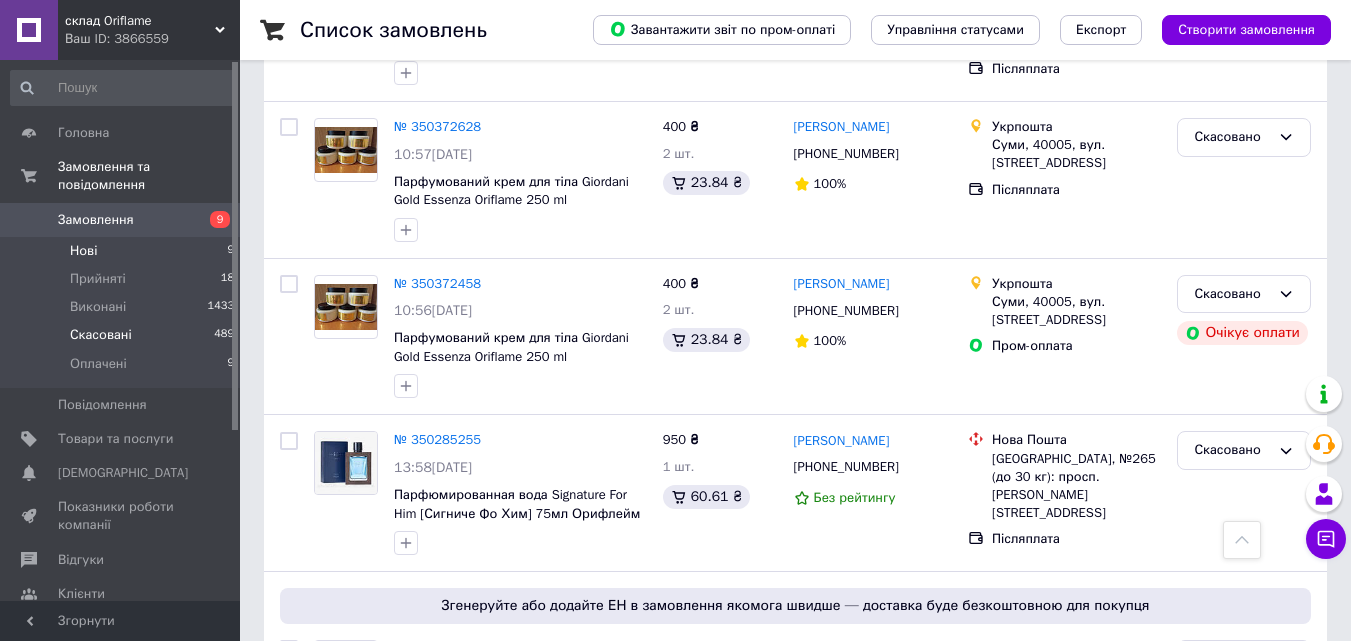 click on "Нові 9" at bounding box center (123, 251) 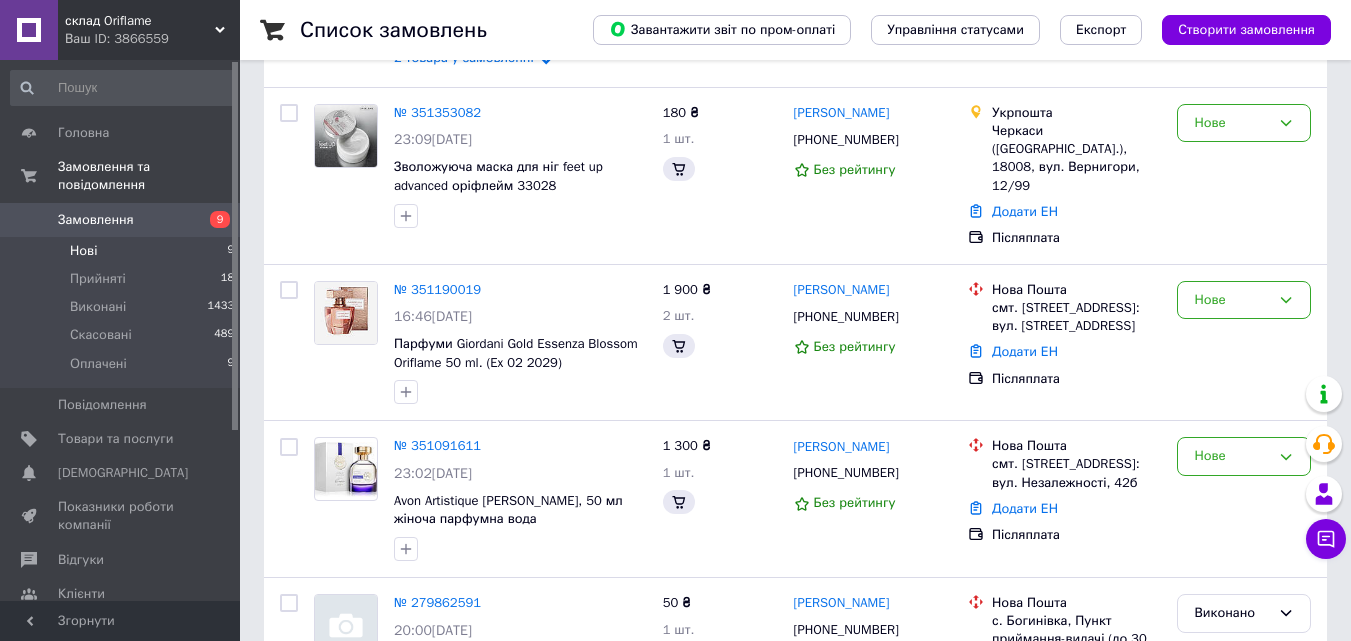 scroll, scrollTop: 0, scrollLeft: 0, axis: both 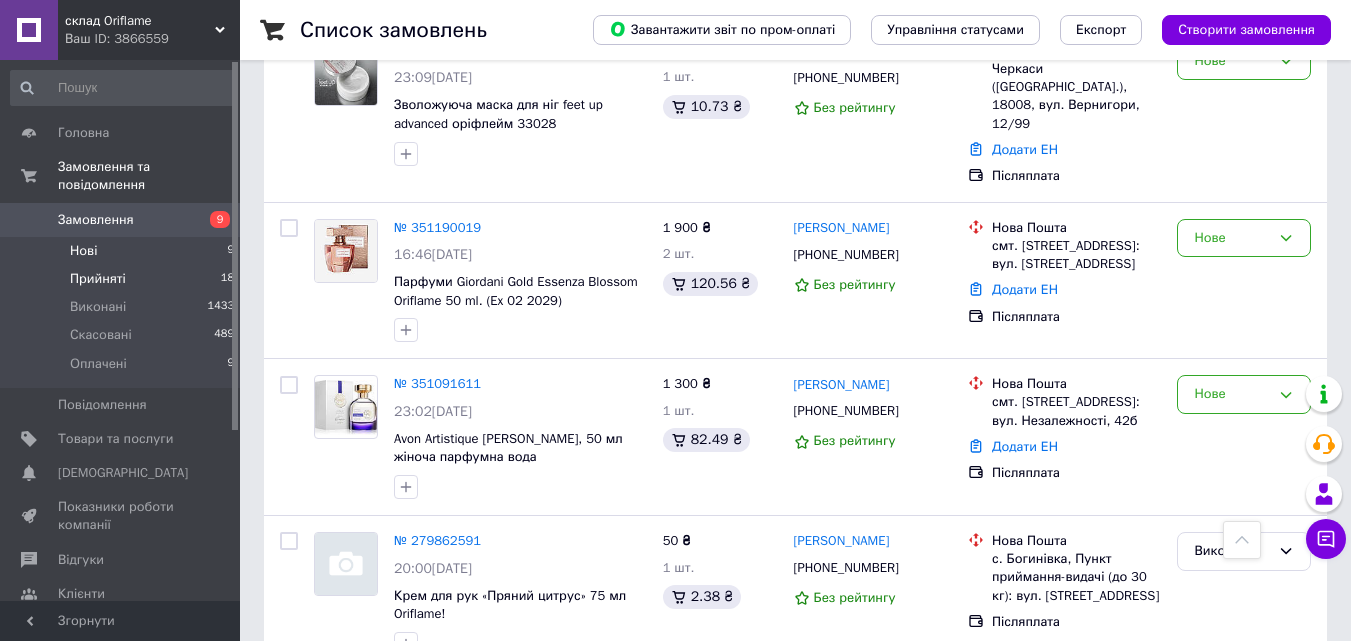 click on "Прийняті" at bounding box center [98, 279] 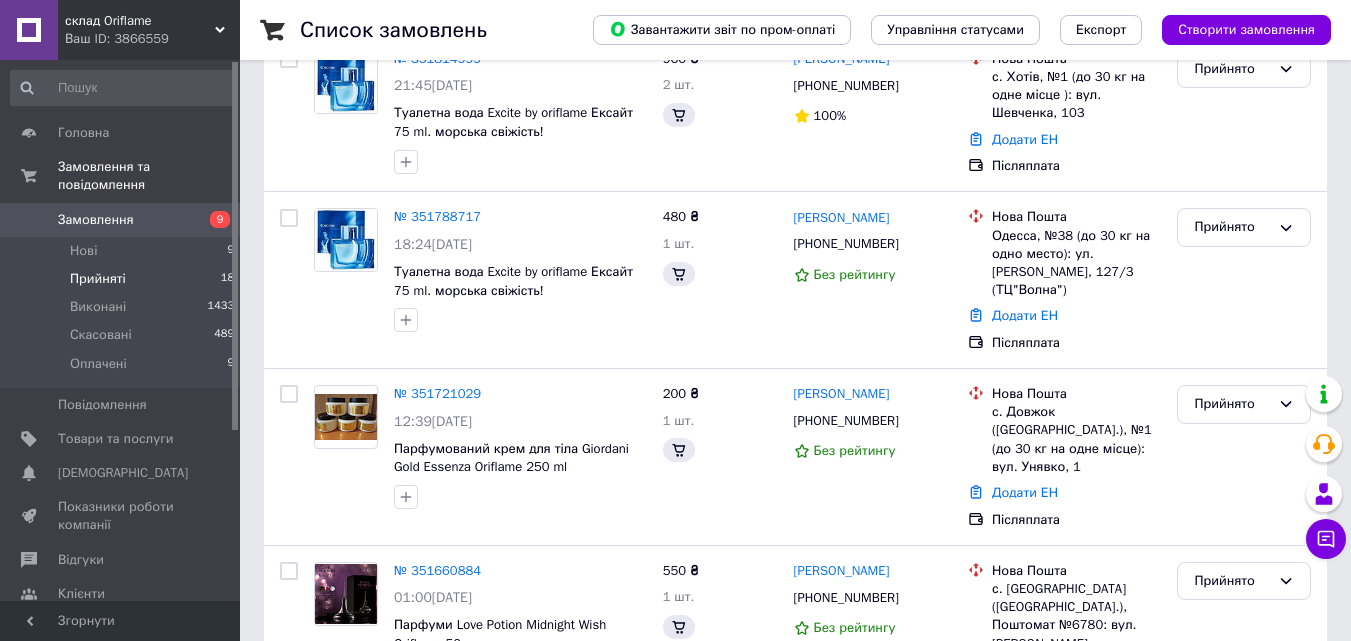scroll, scrollTop: 0, scrollLeft: 0, axis: both 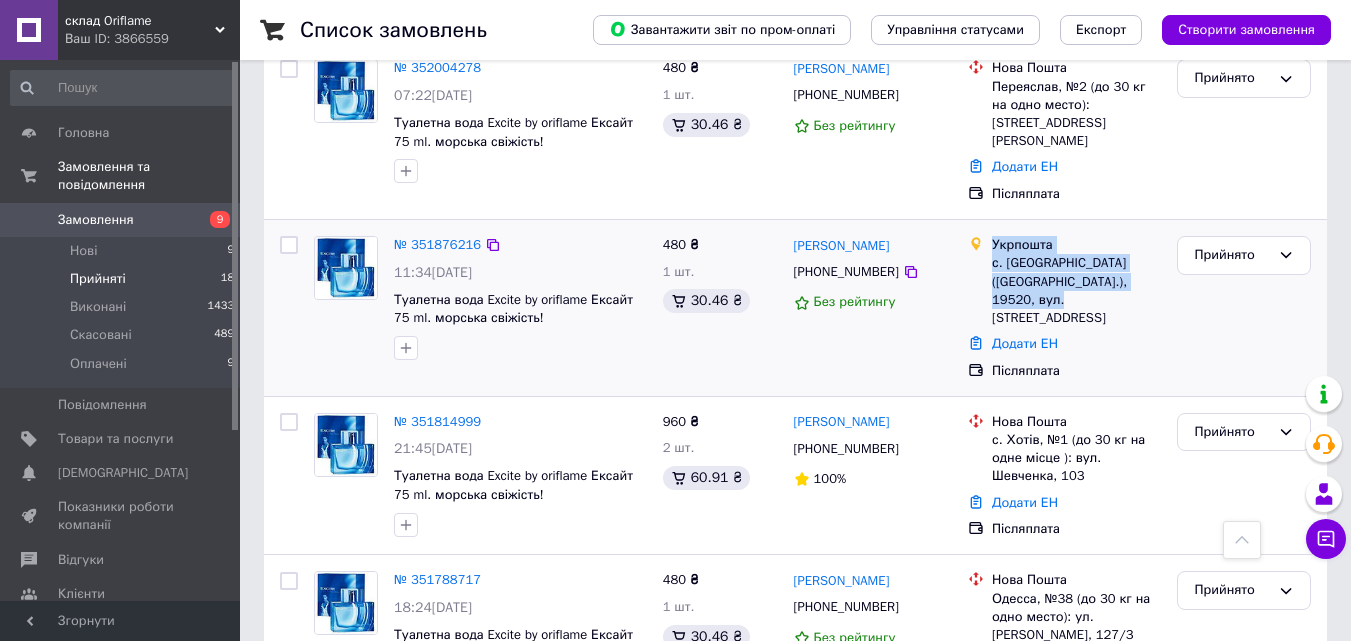 drag, startPoint x: 1154, startPoint y: 245, endPoint x: 993, endPoint y: 213, distance: 164.14932 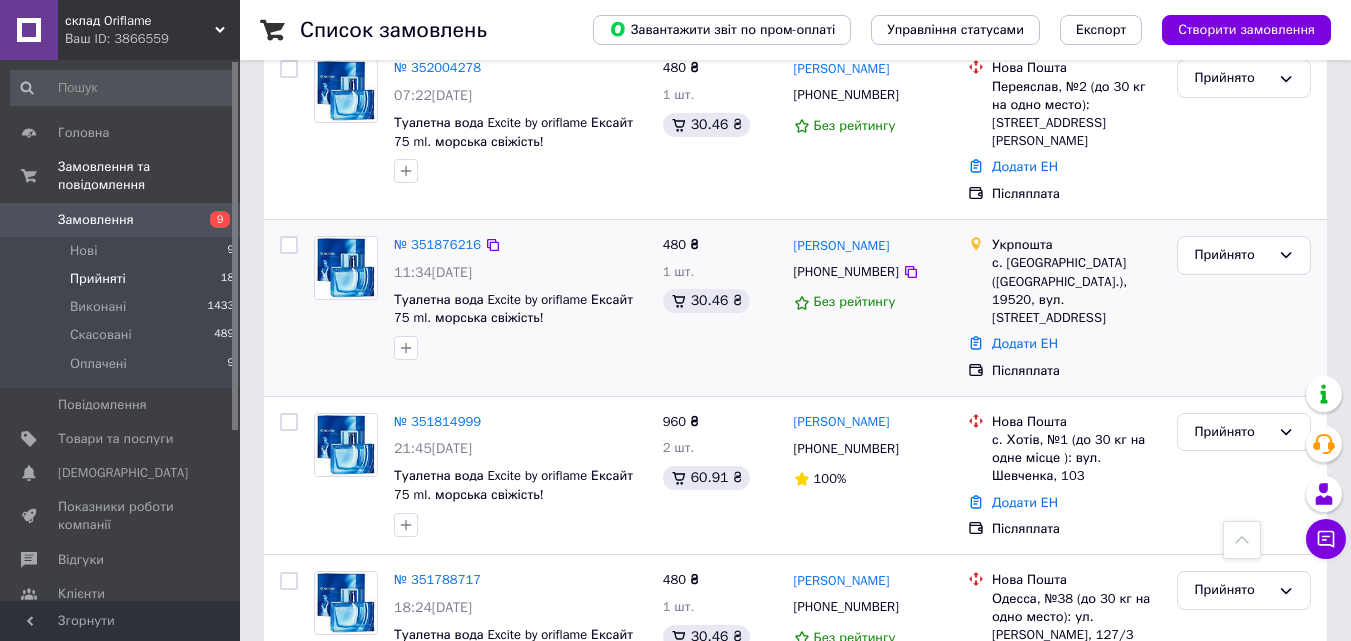 click on "Додати ЕН" at bounding box center (1076, 344) 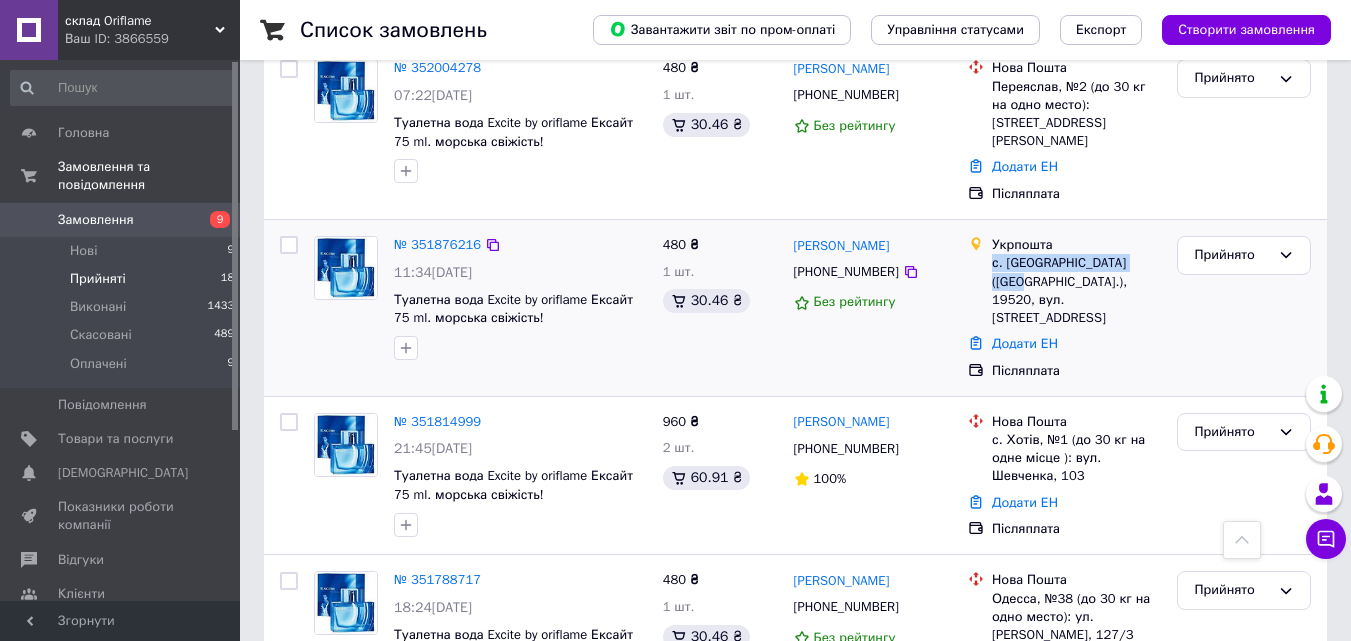 drag, startPoint x: 1146, startPoint y: 224, endPoint x: 994, endPoint y: 229, distance: 152.08221 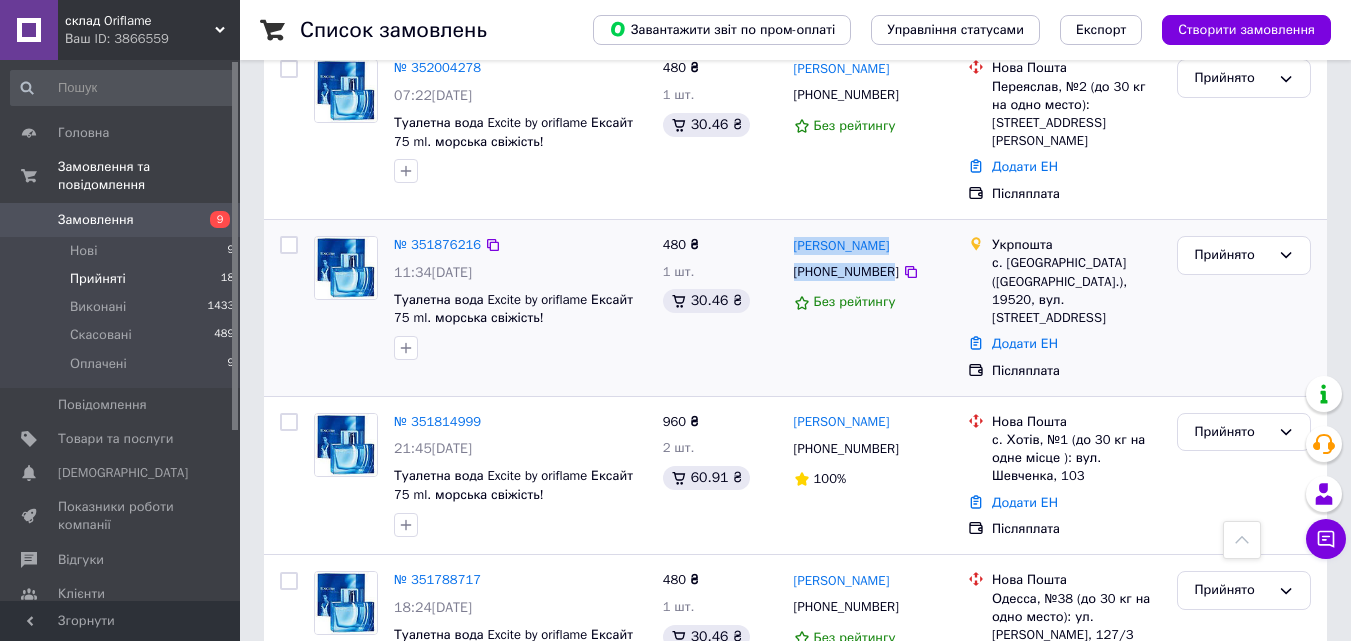 drag, startPoint x: 886, startPoint y: 236, endPoint x: 791, endPoint y: 197, distance: 102.69372 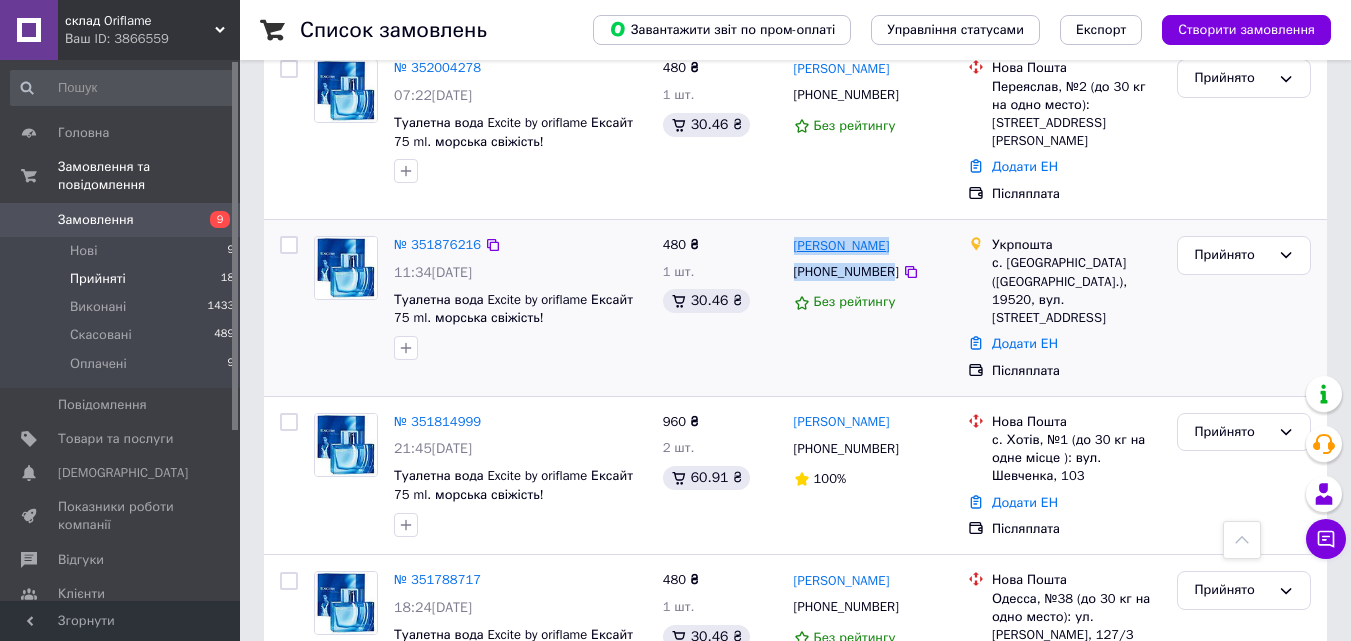 copy on "Олексій Дудник +380965996266" 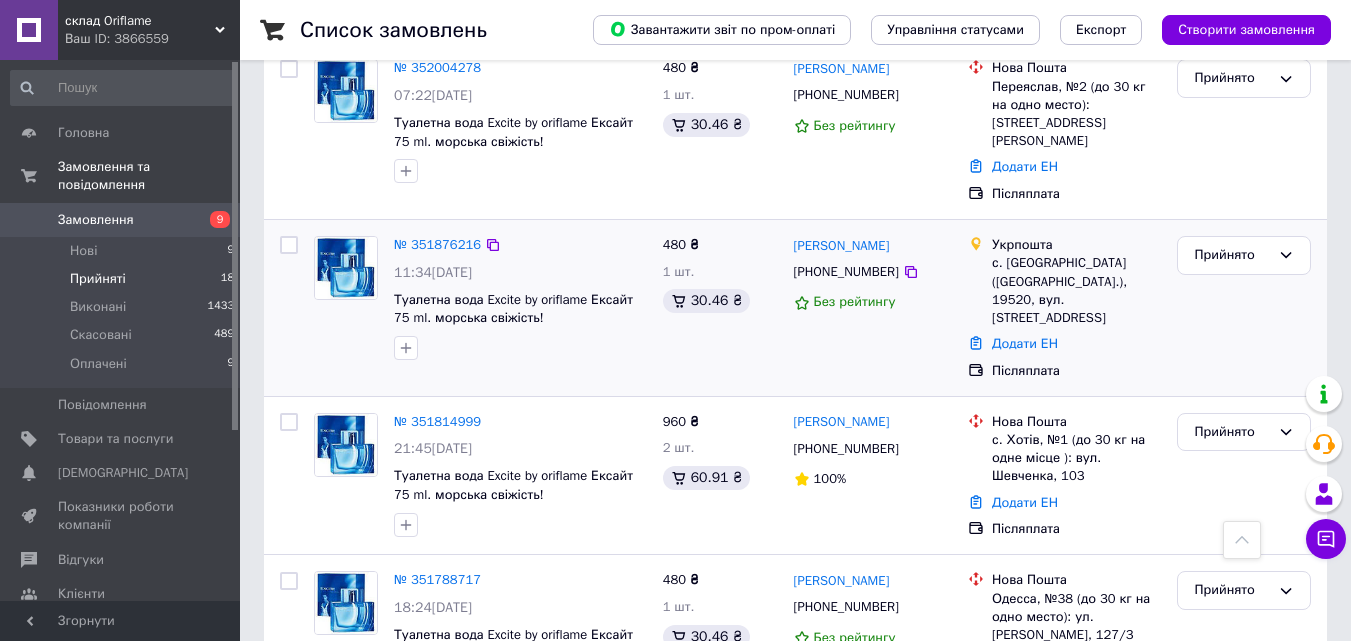click on "480 ₴ 1 шт. 30.46 ₴" at bounding box center [720, 308] 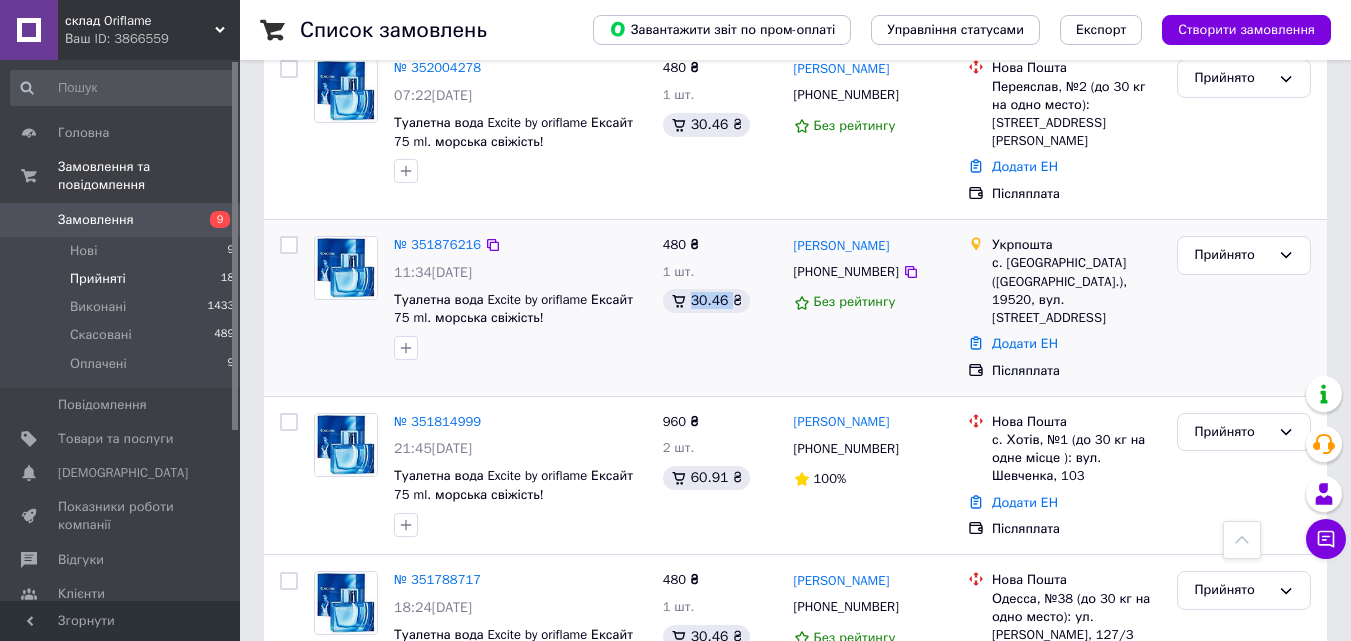 click on "480 ₴ 1 шт. 30.46 ₴" at bounding box center [720, 308] 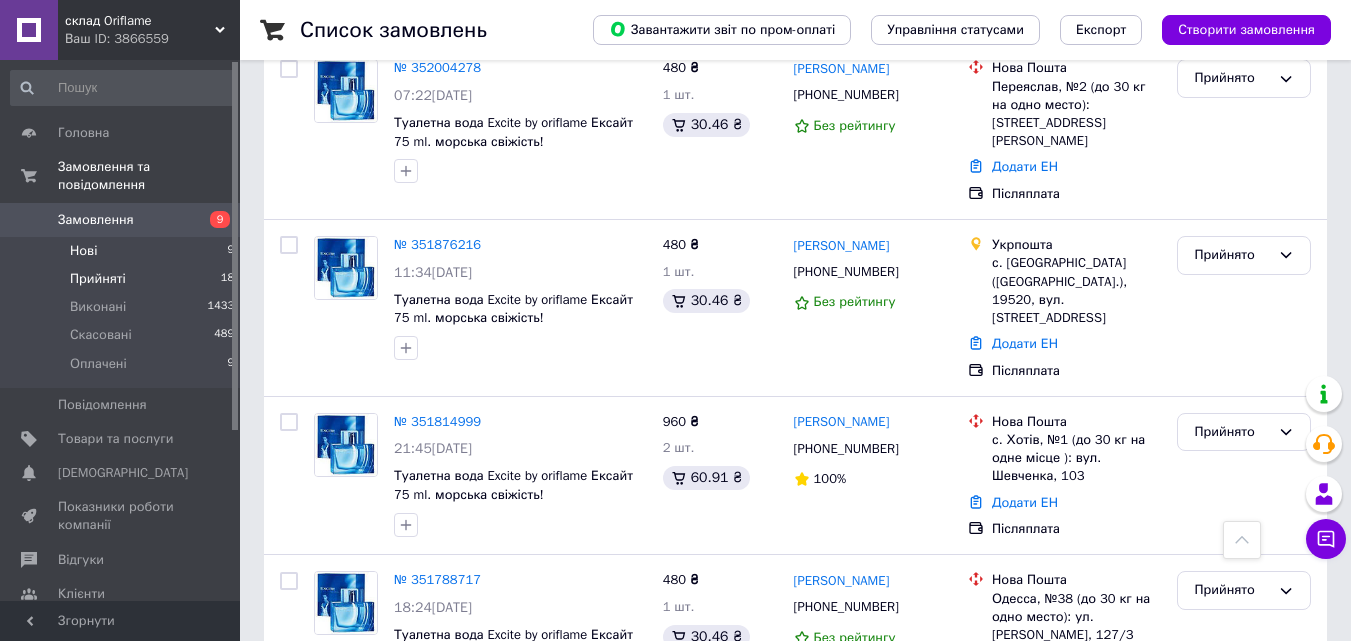 click on "Нові 9" at bounding box center (123, 251) 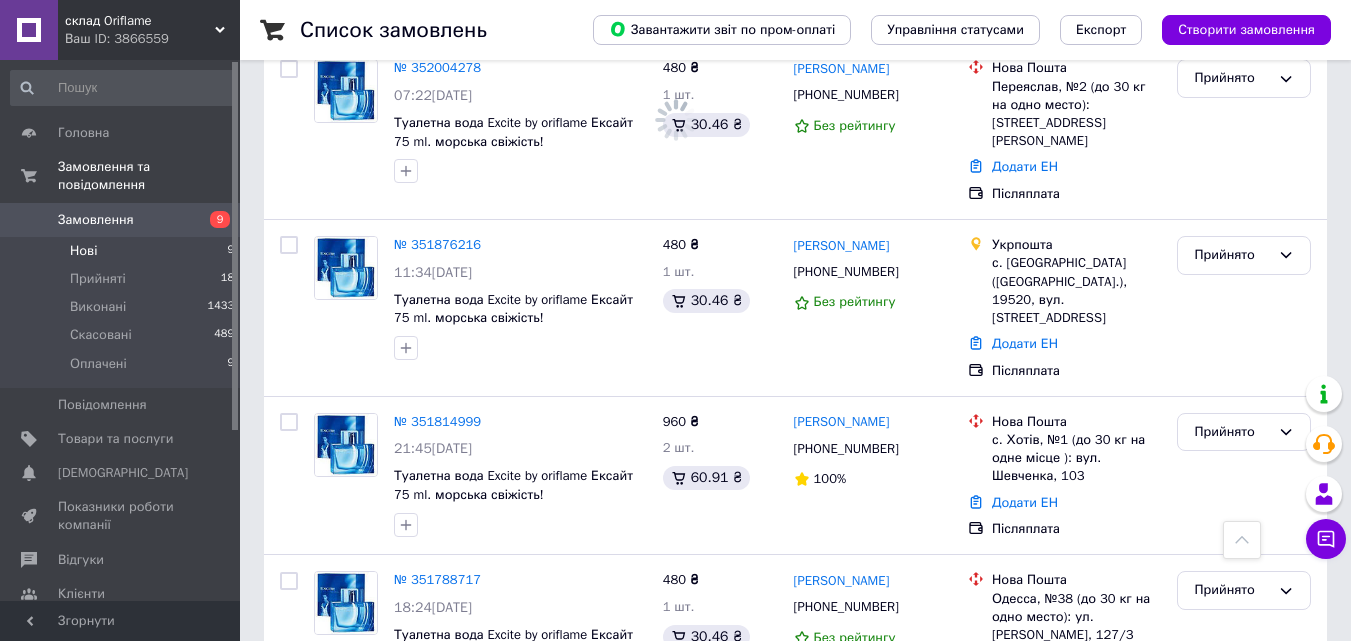 scroll, scrollTop: 0, scrollLeft: 0, axis: both 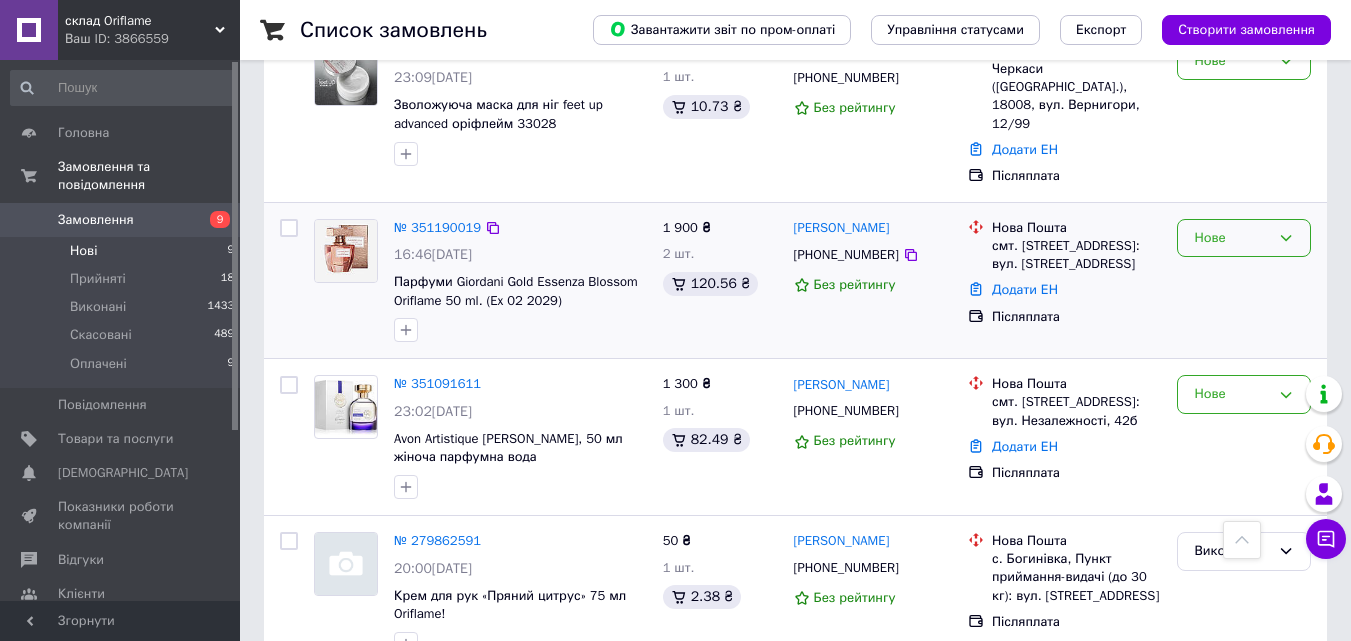 click on "Нове" at bounding box center (1232, 238) 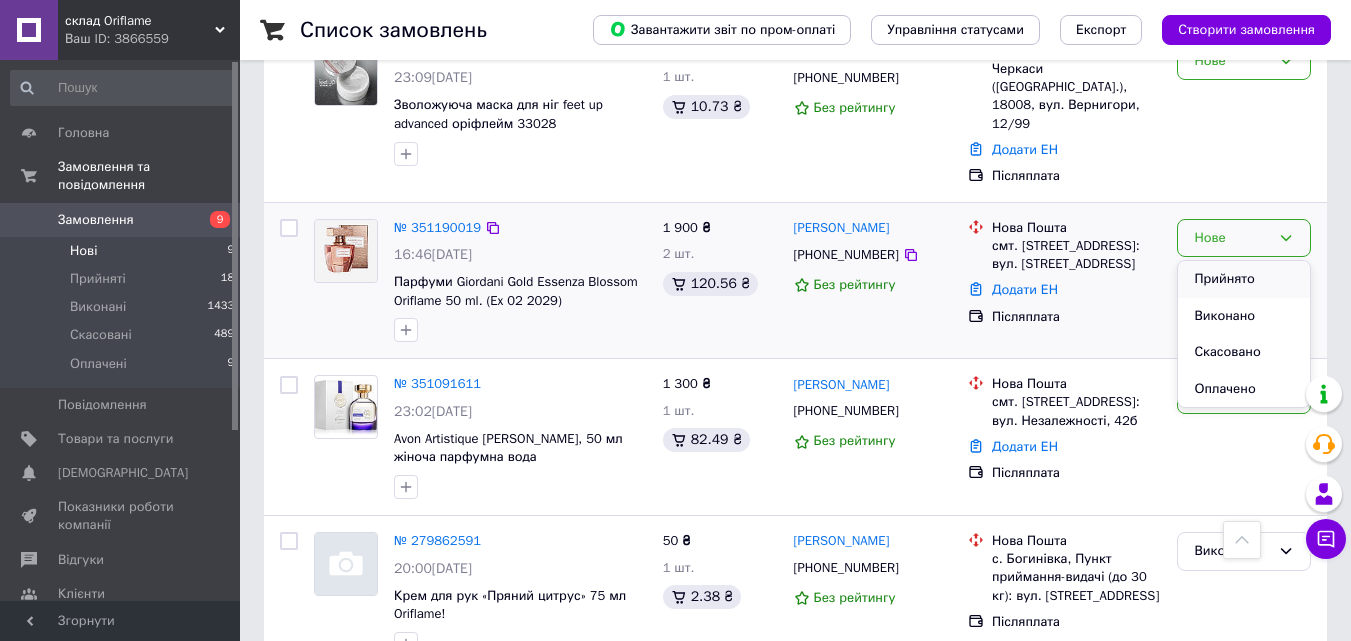click on "Прийнято" at bounding box center (1244, 279) 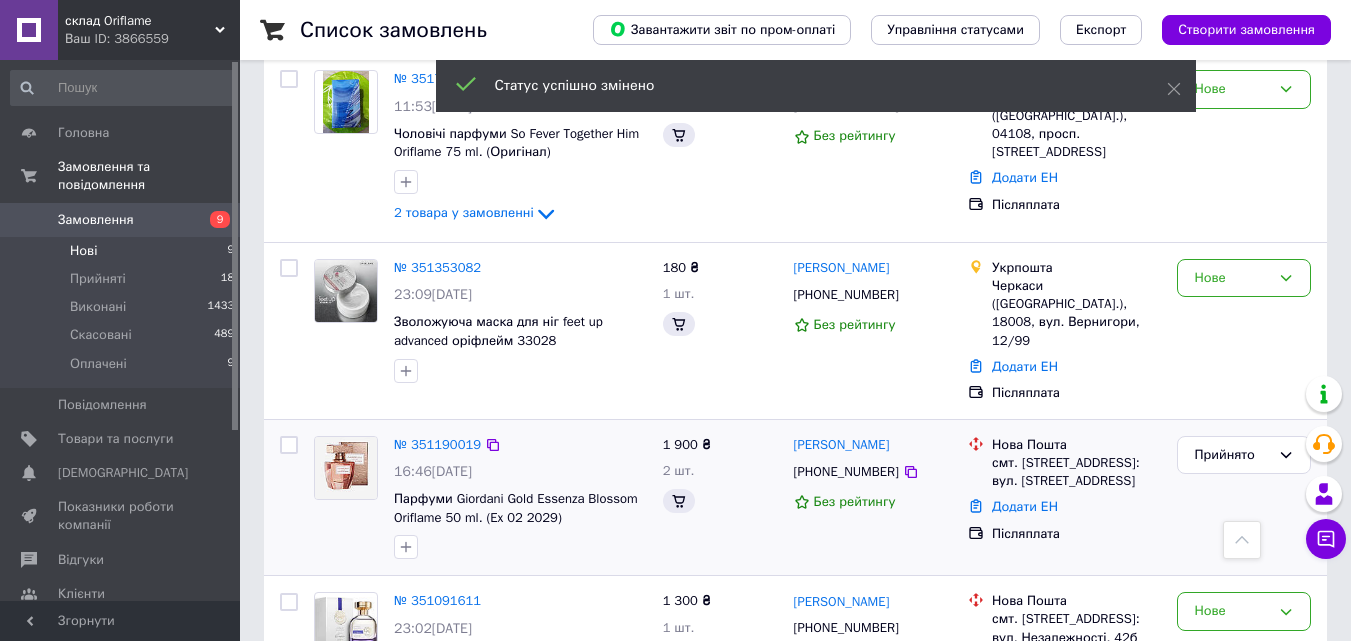 scroll, scrollTop: 692, scrollLeft: 0, axis: vertical 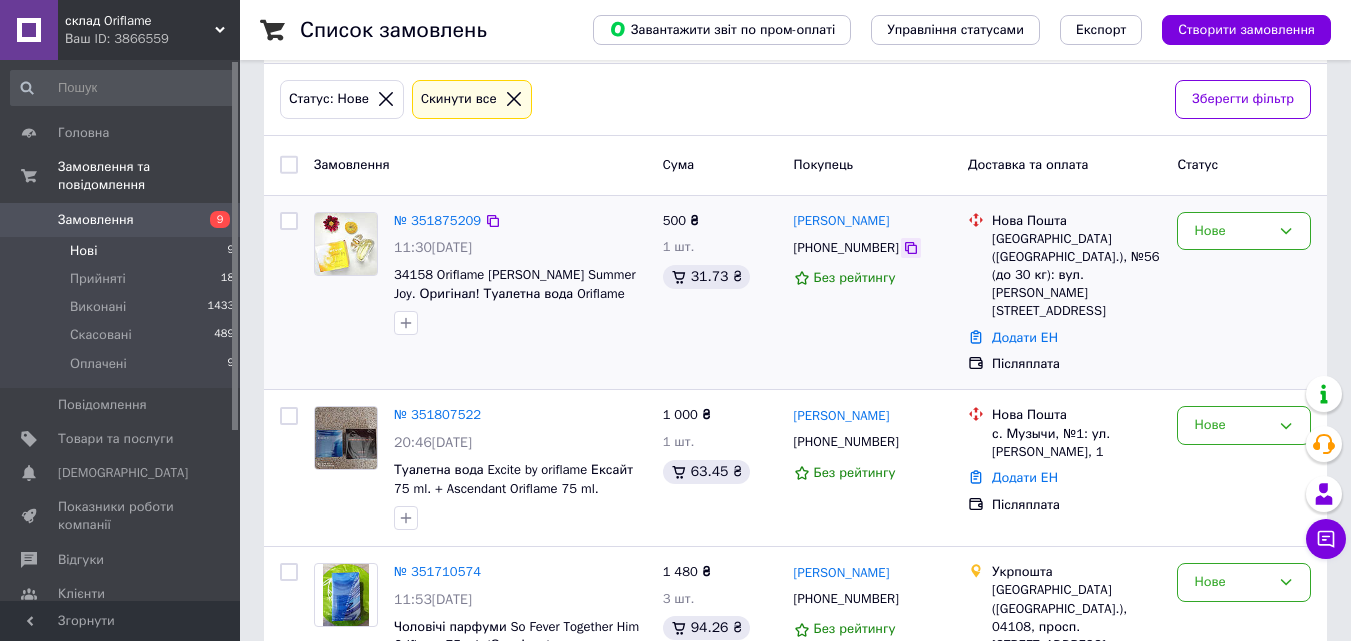 click 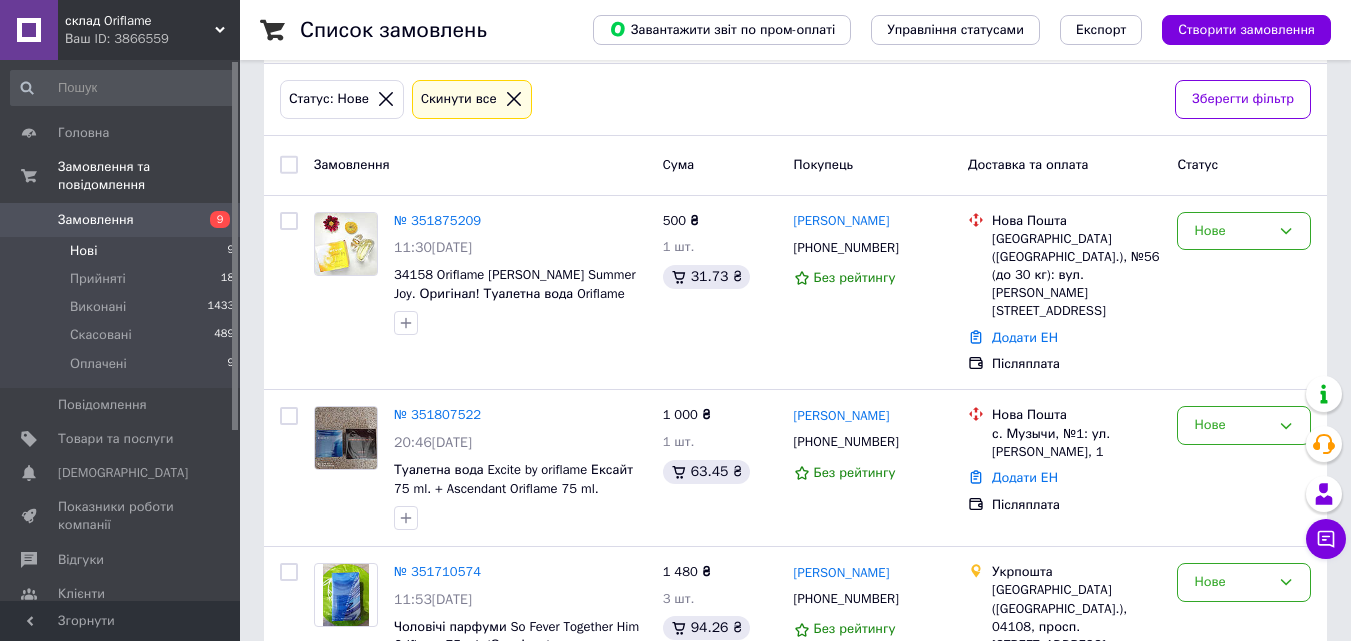 click on "Нові 9" at bounding box center (123, 251) 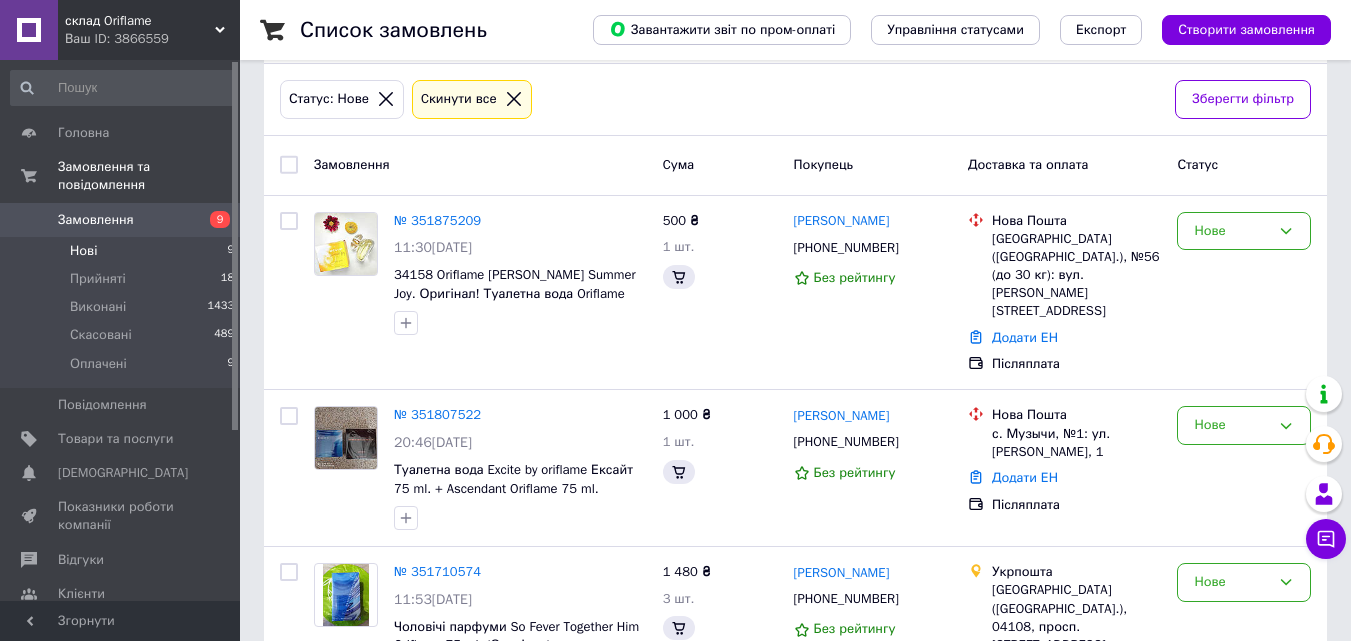scroll, scrollTop: 0, scrollLeft: 0, axis: both 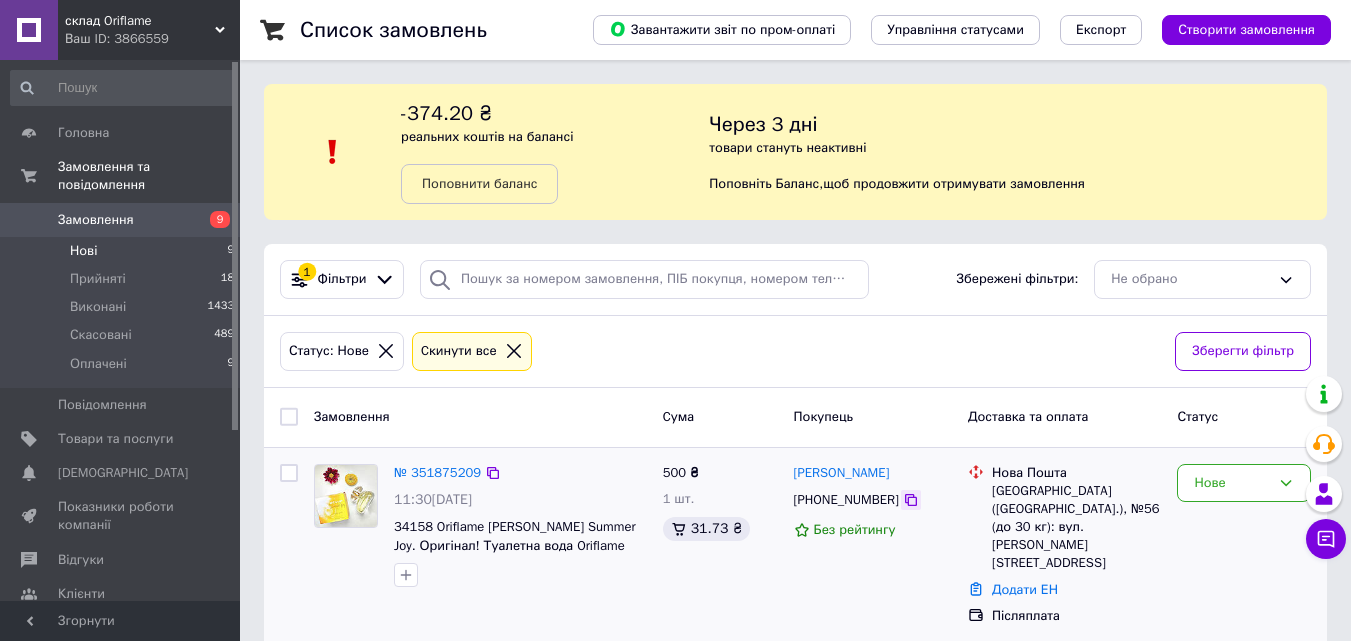 click 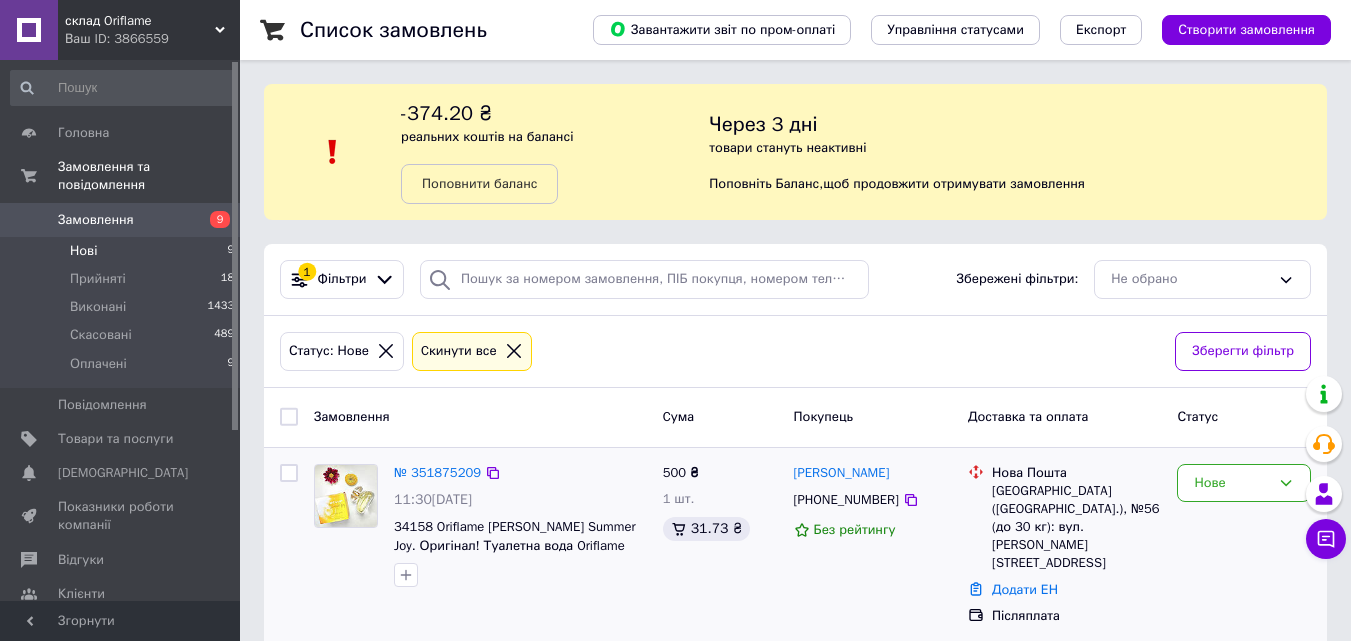 click on "[PHONE_NUMBER]" at bounding box center (846, 500) 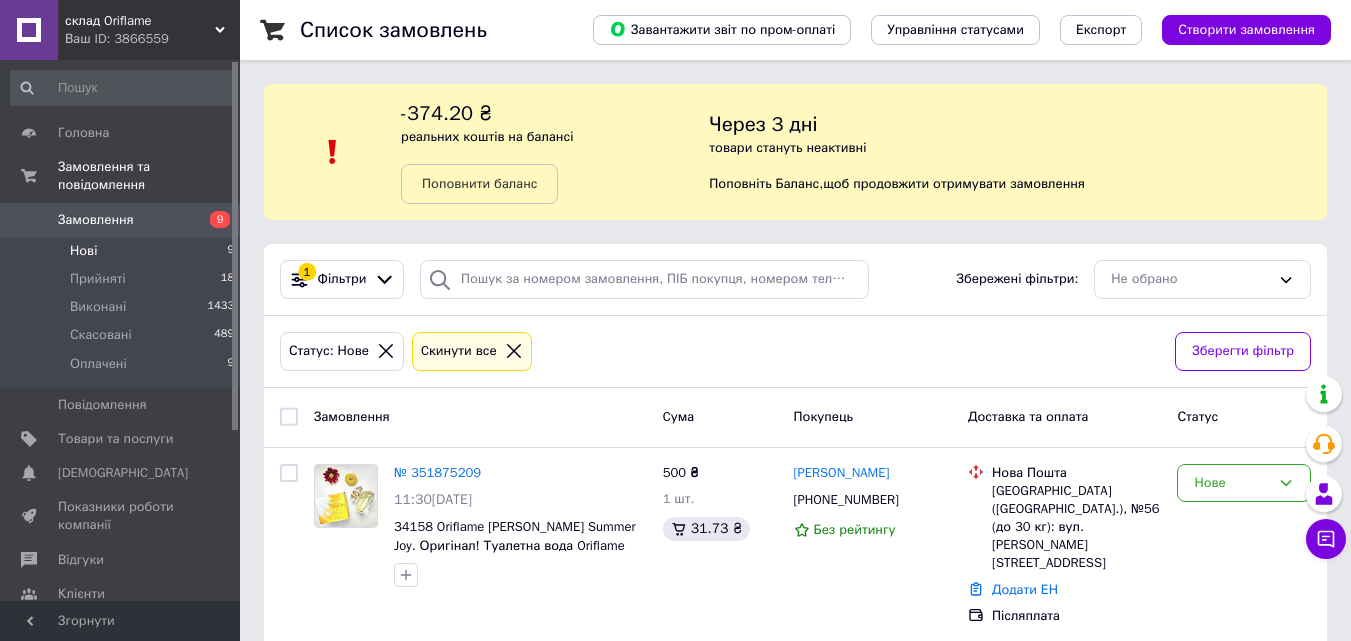 click on "Нові 9" at bounding box center [123, 251] 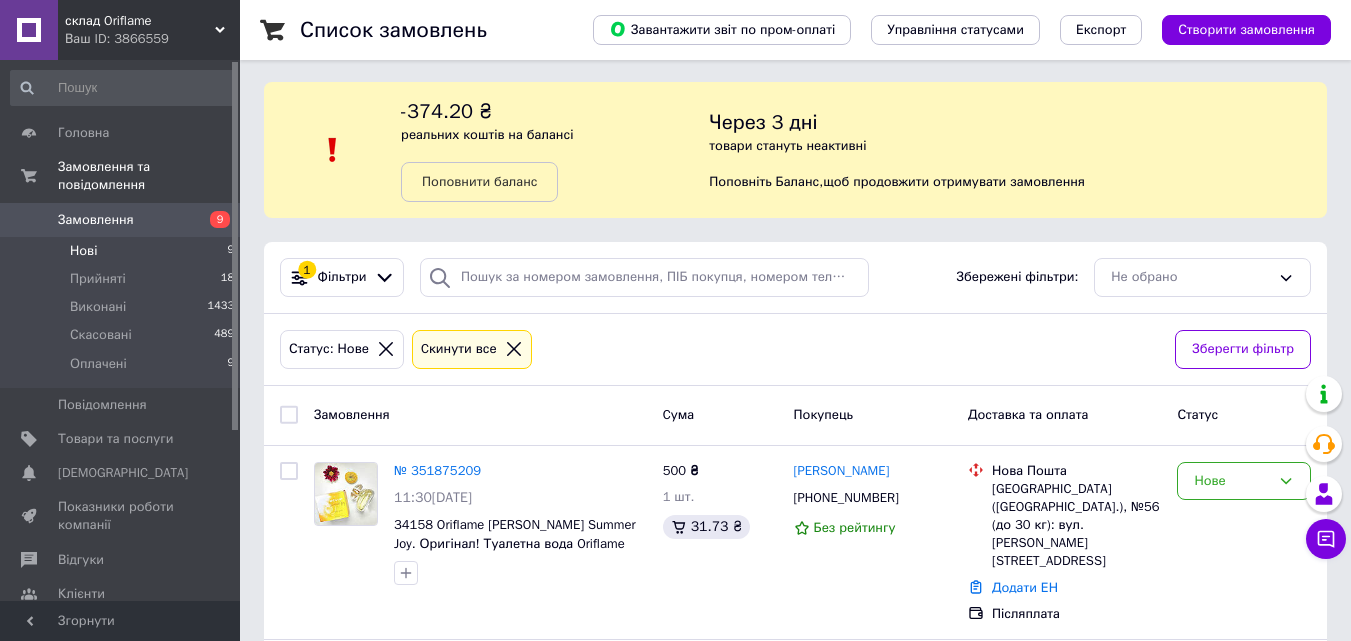scroll, scrollTop: 0, scrollLeft: 0, axis: both 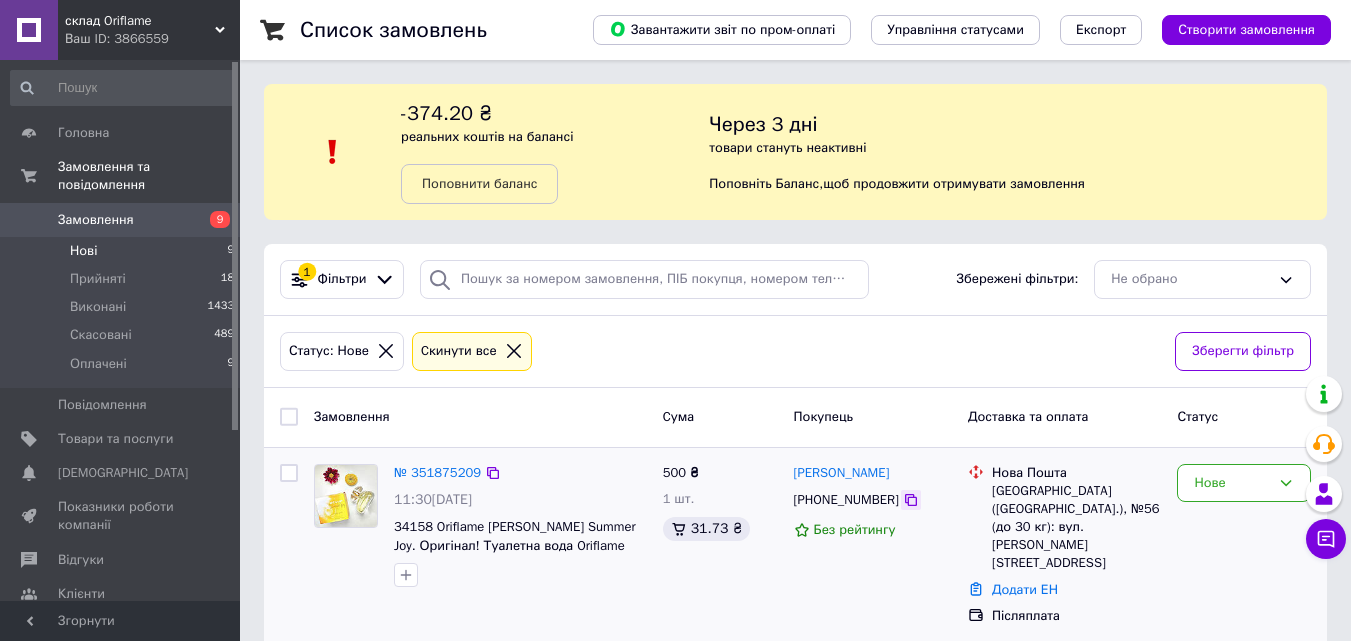 click 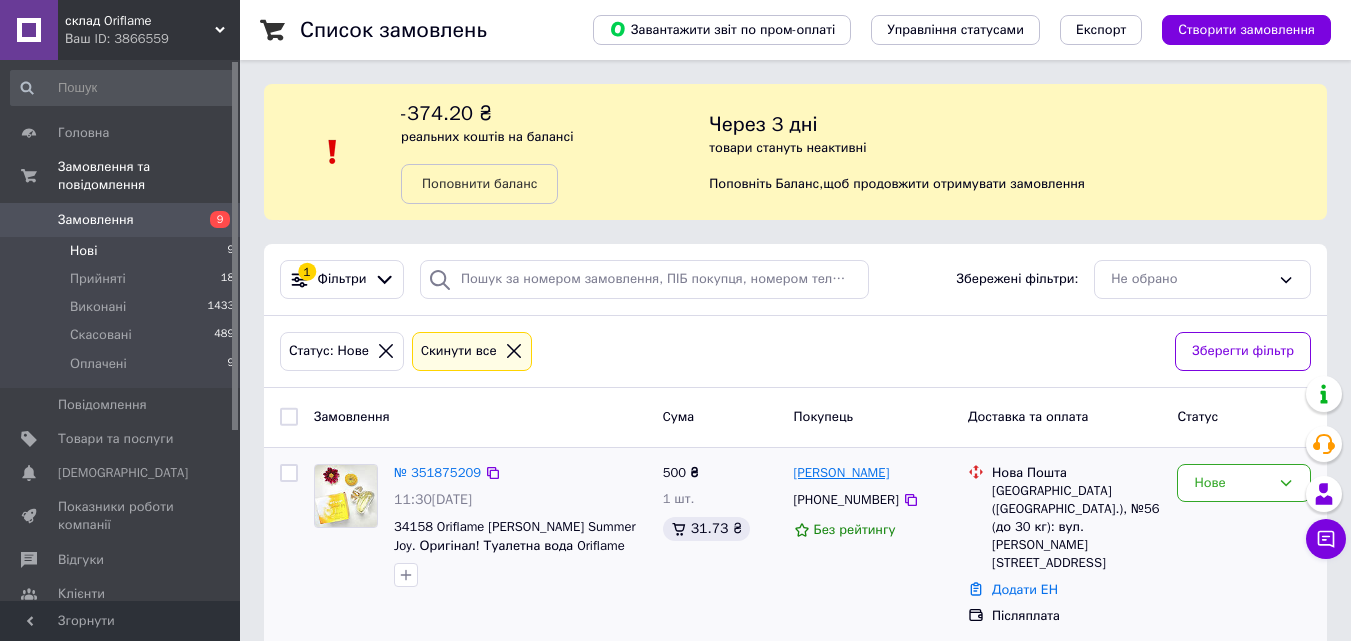 click on "[PERSON_NAME]" at bounding box center [842, 473] 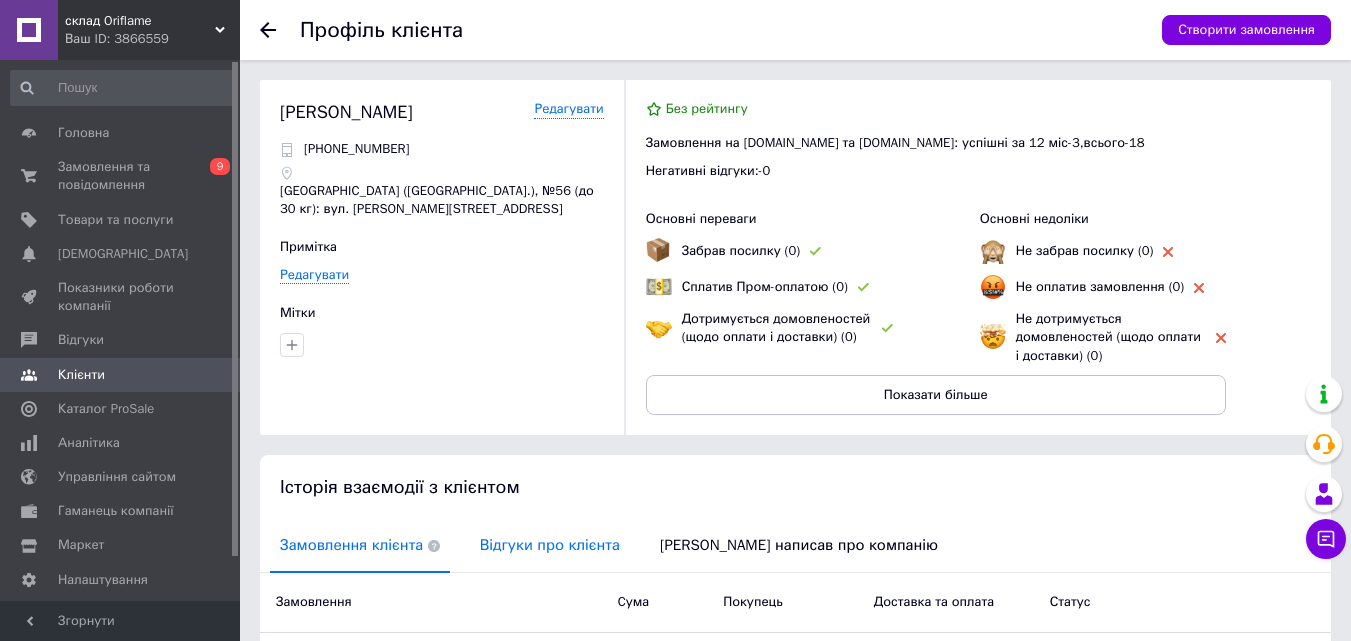 click on "Відгуки про клієнта" at bounding box center [550, 545] 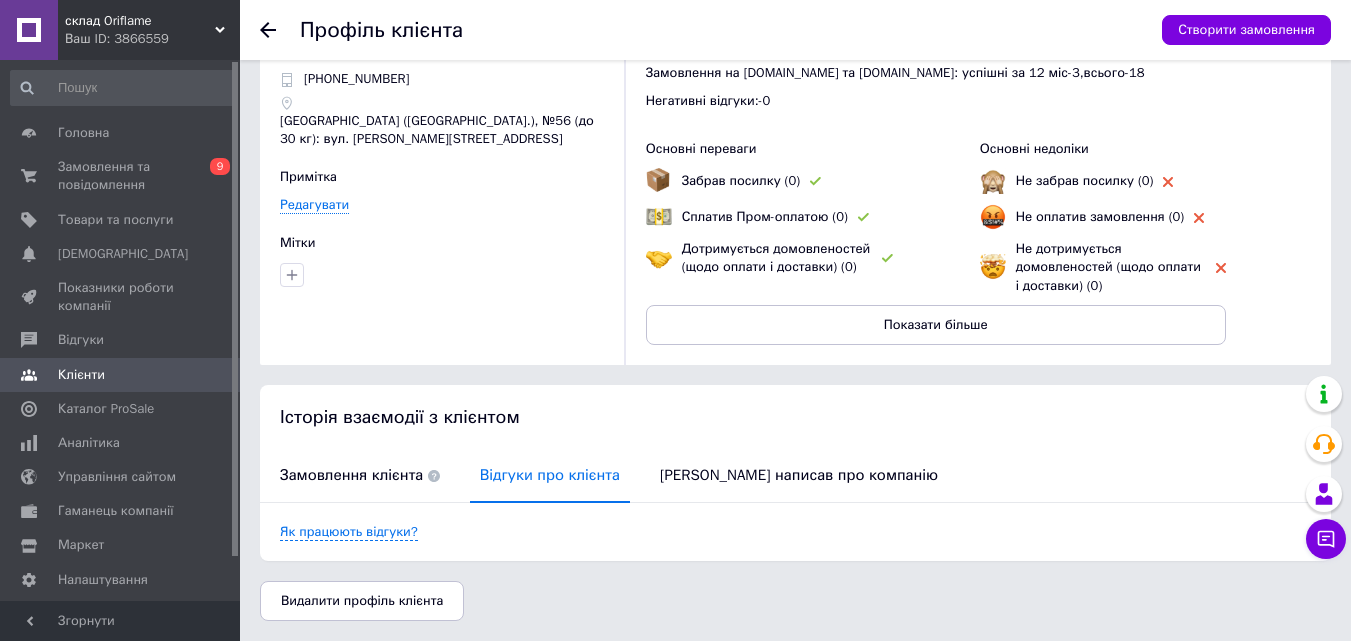 scroll, scrollTop: 0, scrollLeft: 0, axis: both 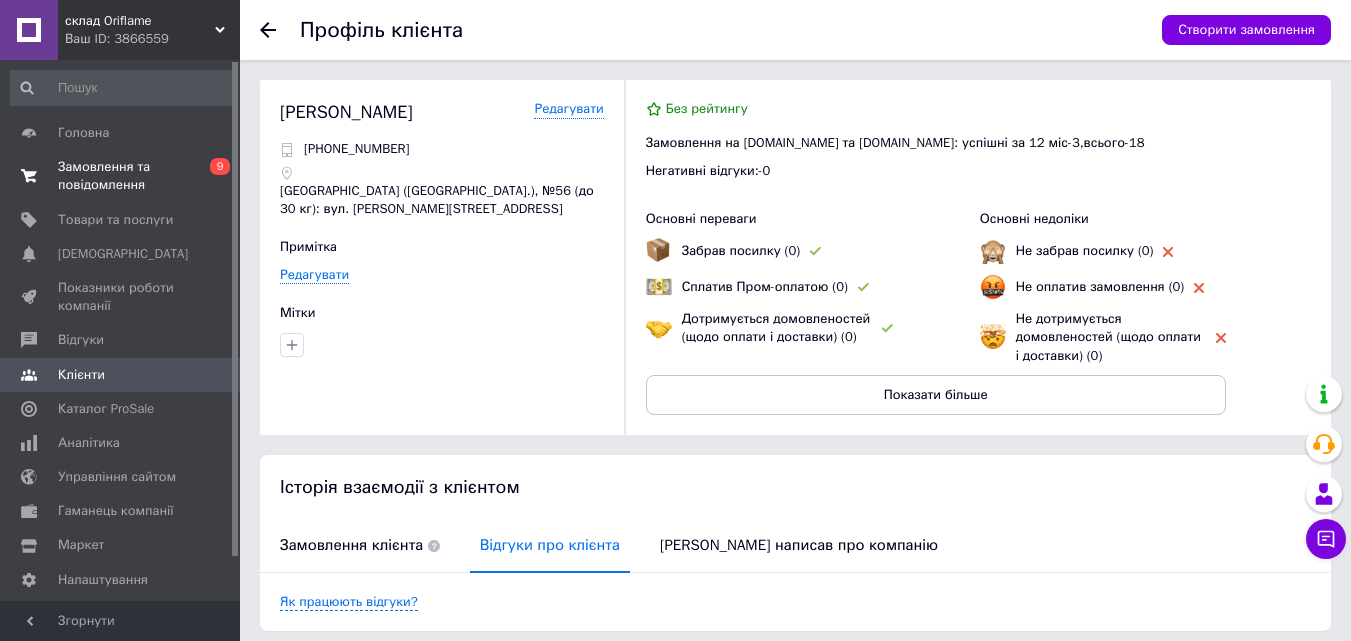 click on "Замовлення та повідомлення 0 9" at bounding box center (123, 176) 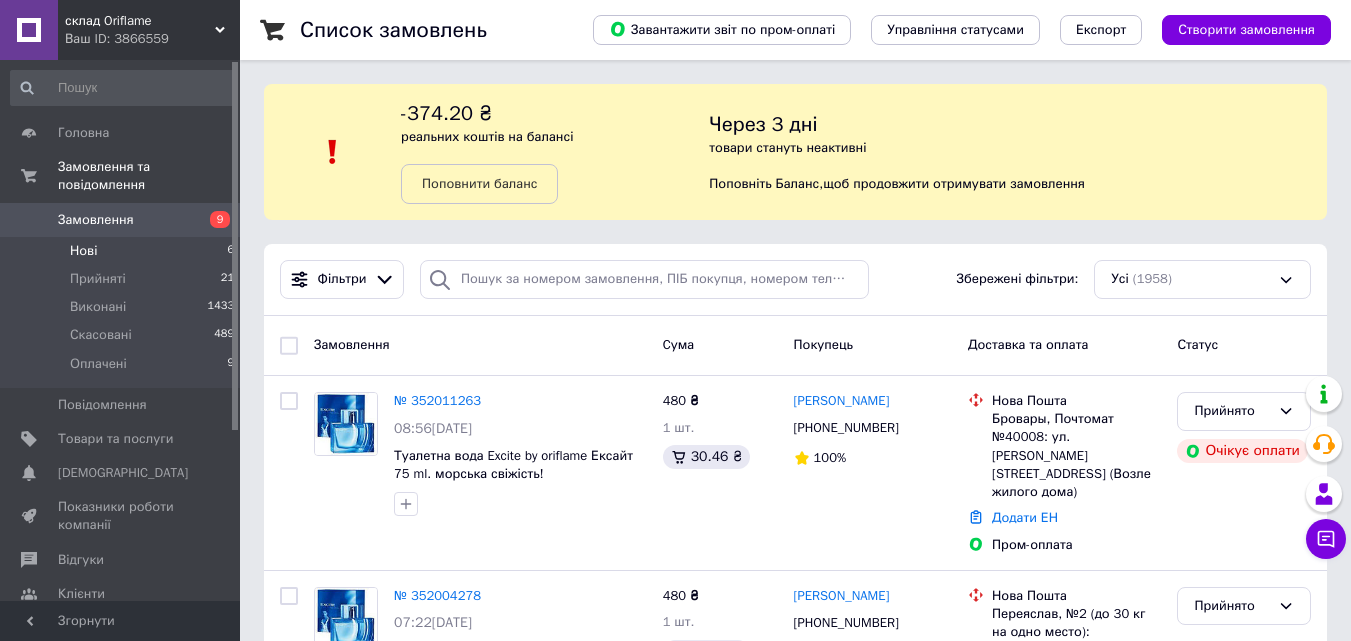 click on "Нові 6" at bounding box center (123, 251) 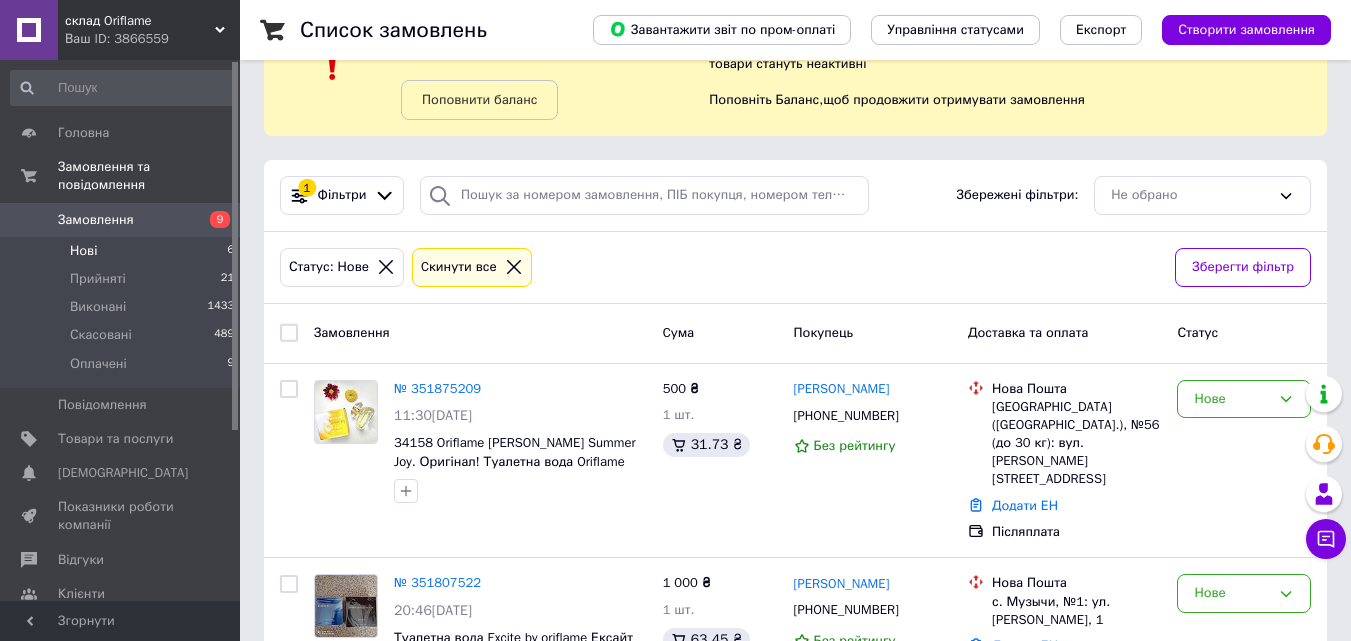 scroll, scrollTop: 10, scrollLeft: 0, axis: vertical 